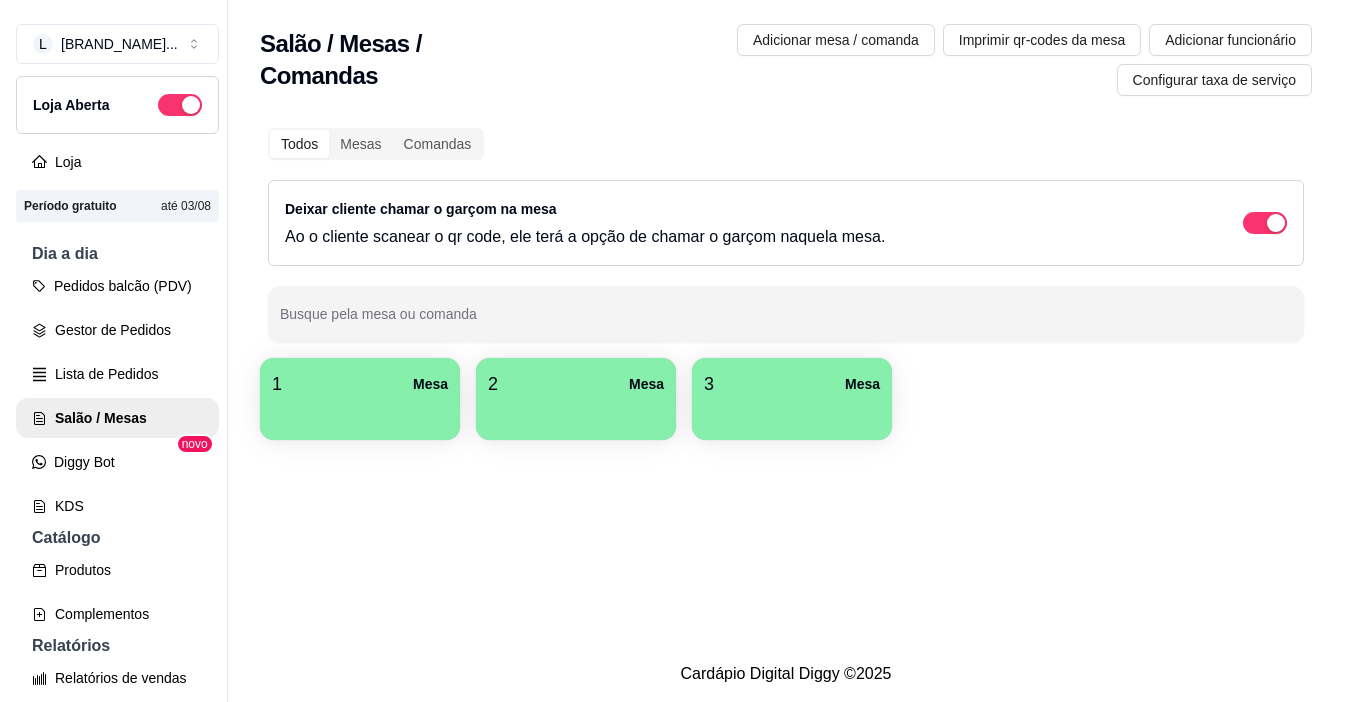 scroll, scrollTop: 0, scrollLeft: 0, axis: both 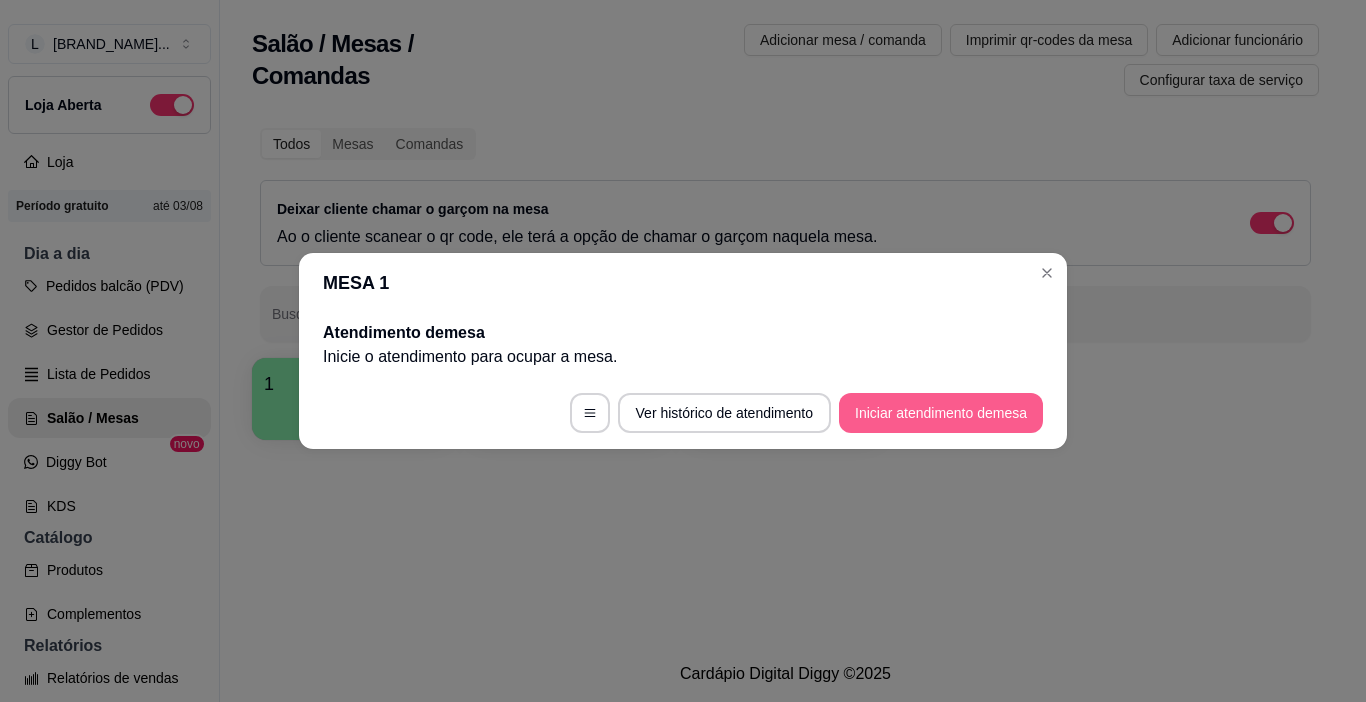 click on "Iniciar atendimento de  mesa" at bounding box center (941, 413) 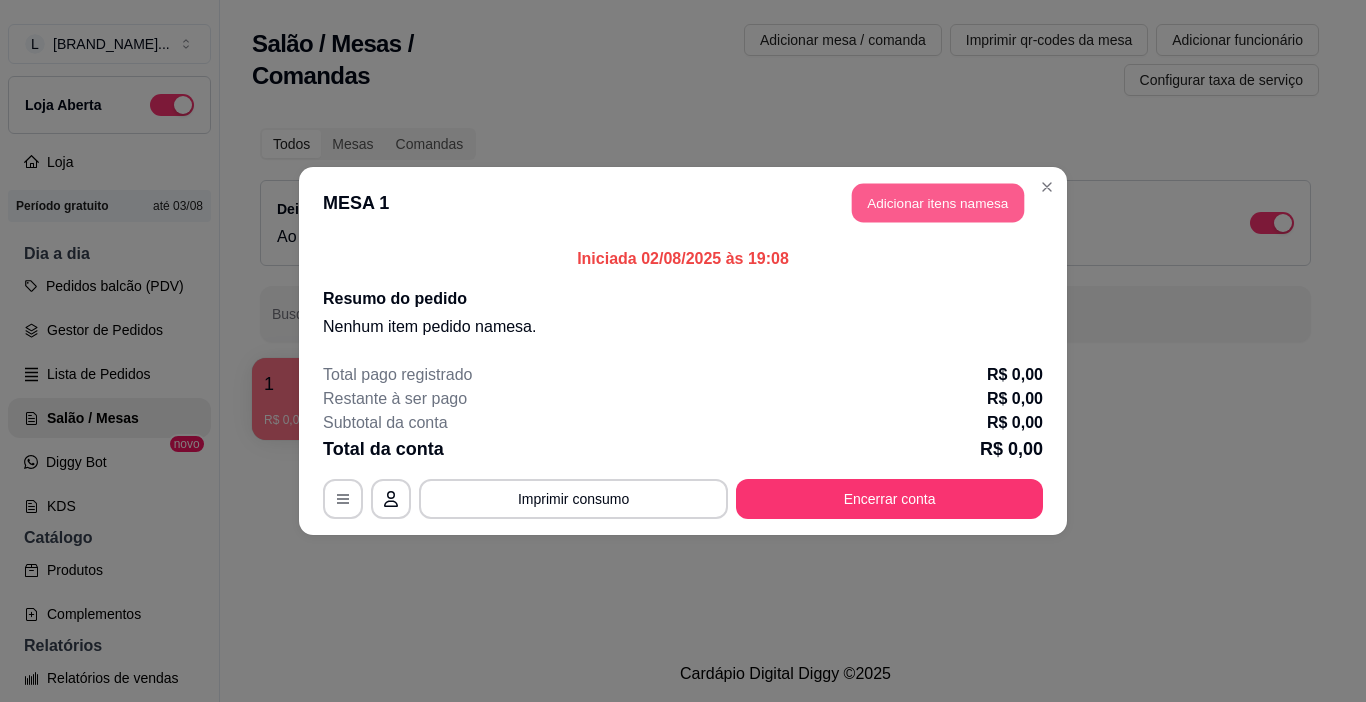 click on "Adicionar itens na  mesa" at bounding box center [938, 203] 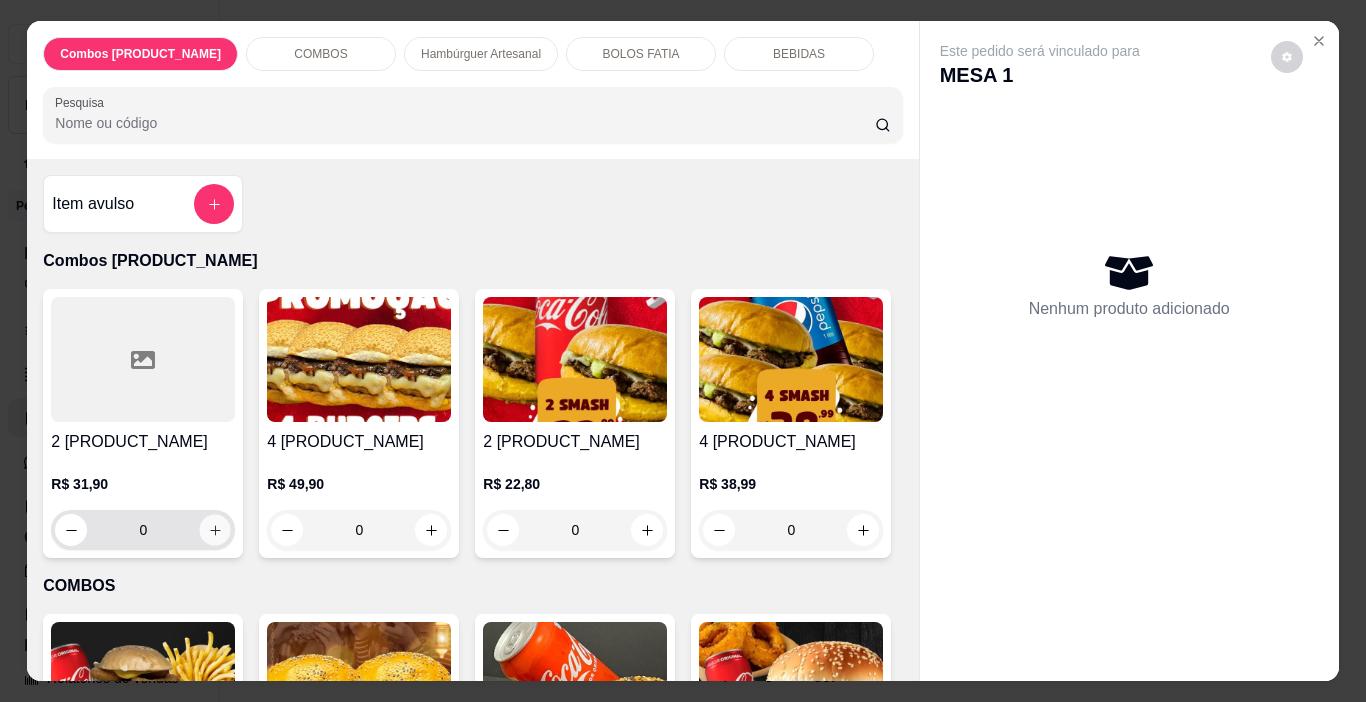 click 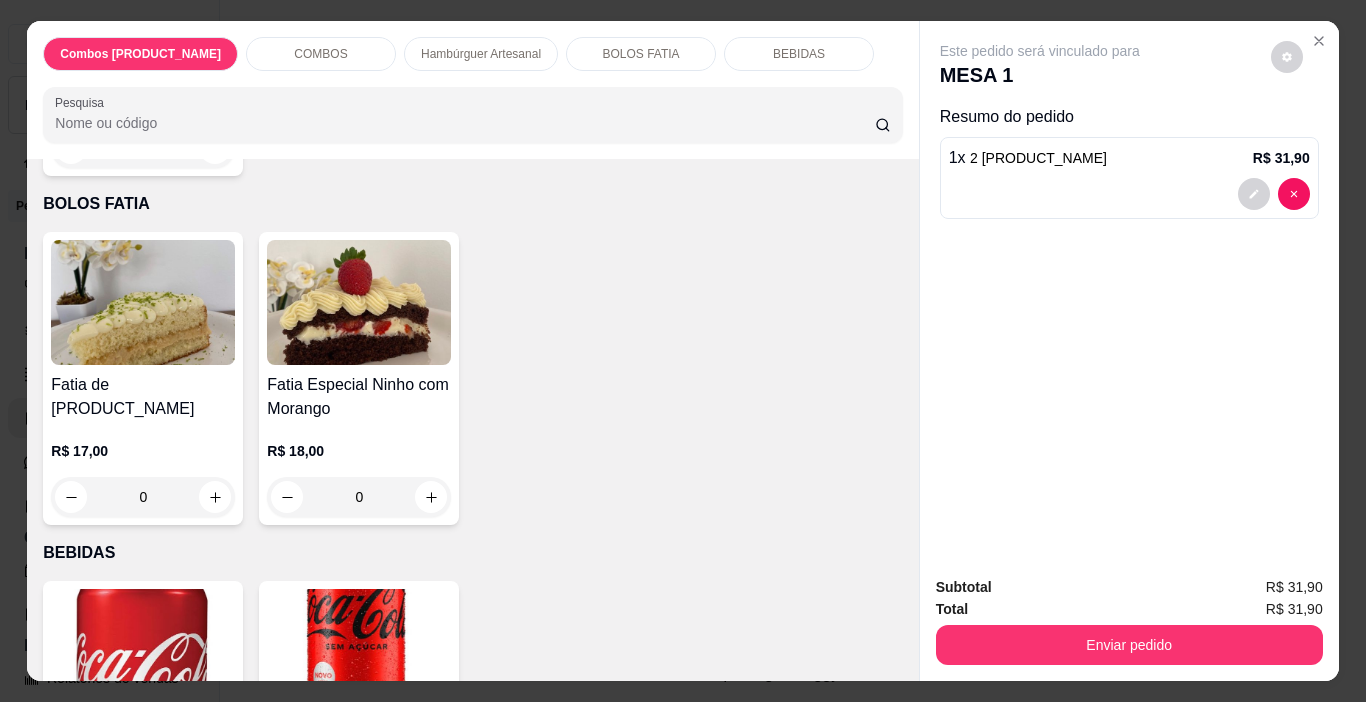 scroll, scrollTop: 2000, scrollLeft: 0, axis: vertical 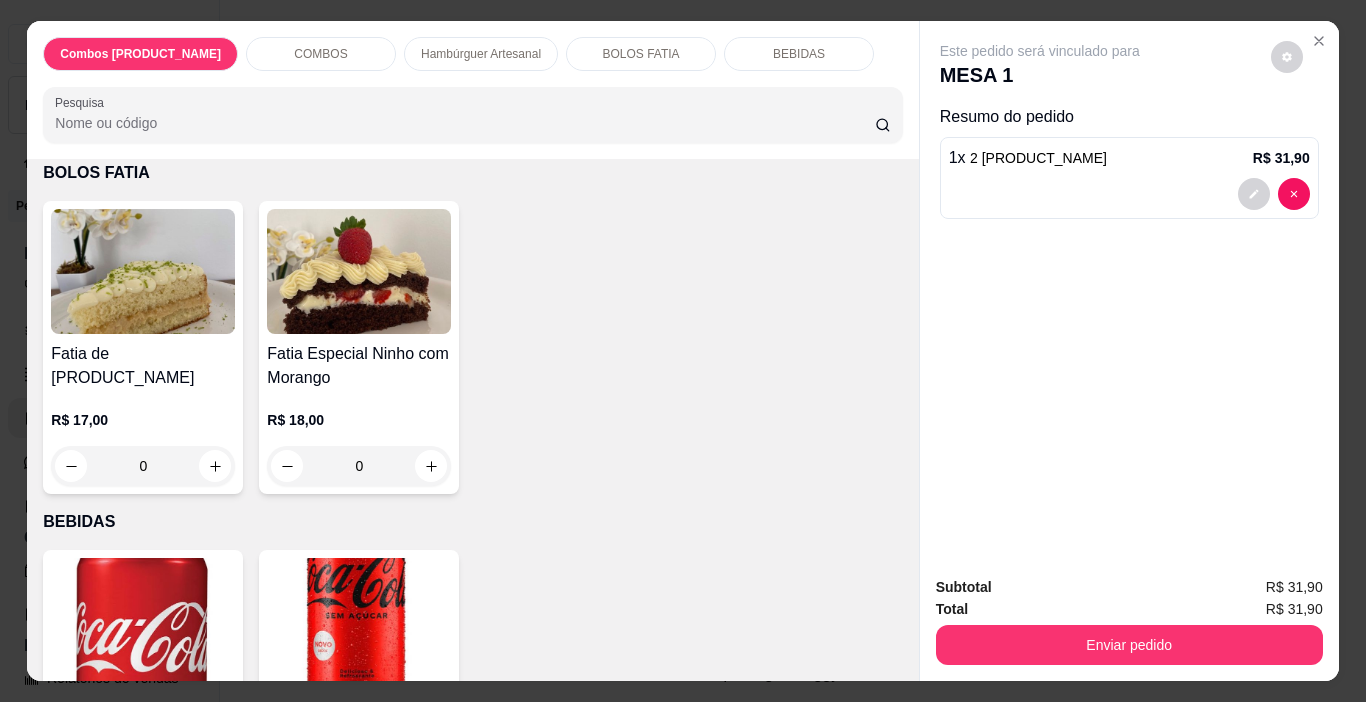 click 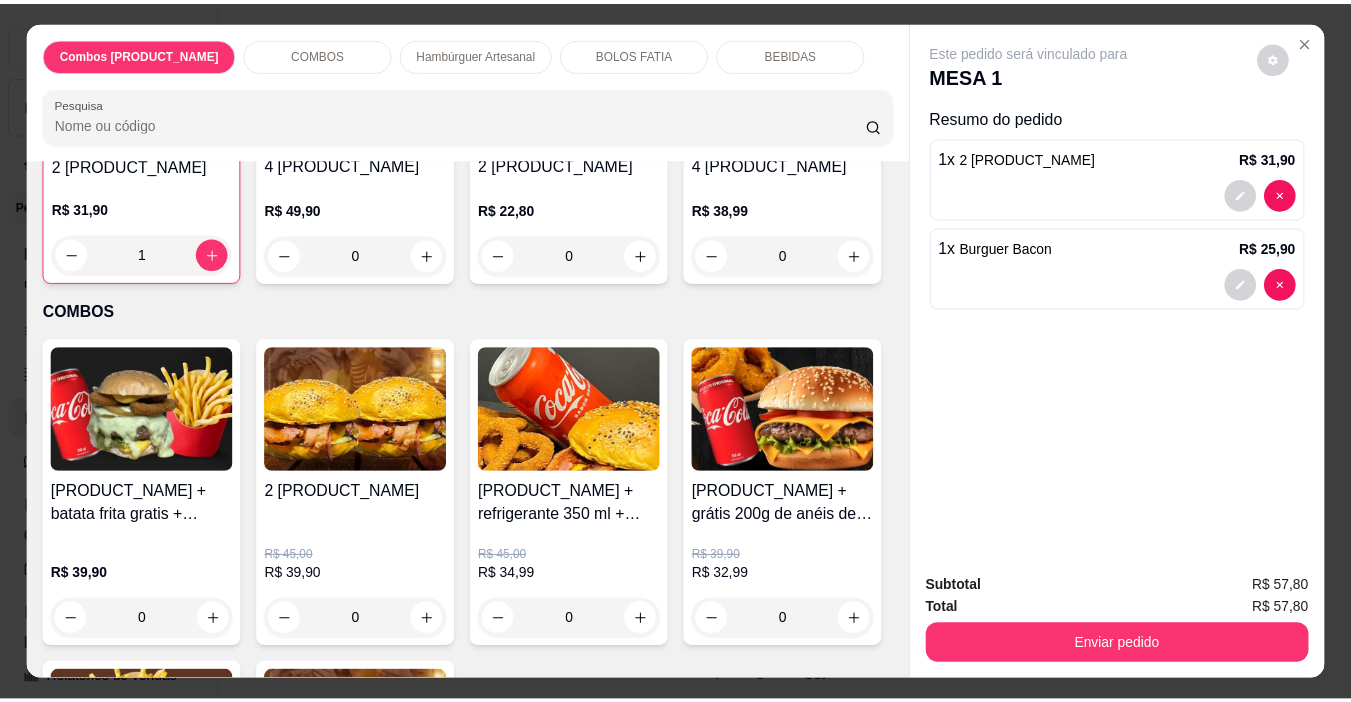 scroll, scrollTop: 0, scrollLeft: 0, axis: both 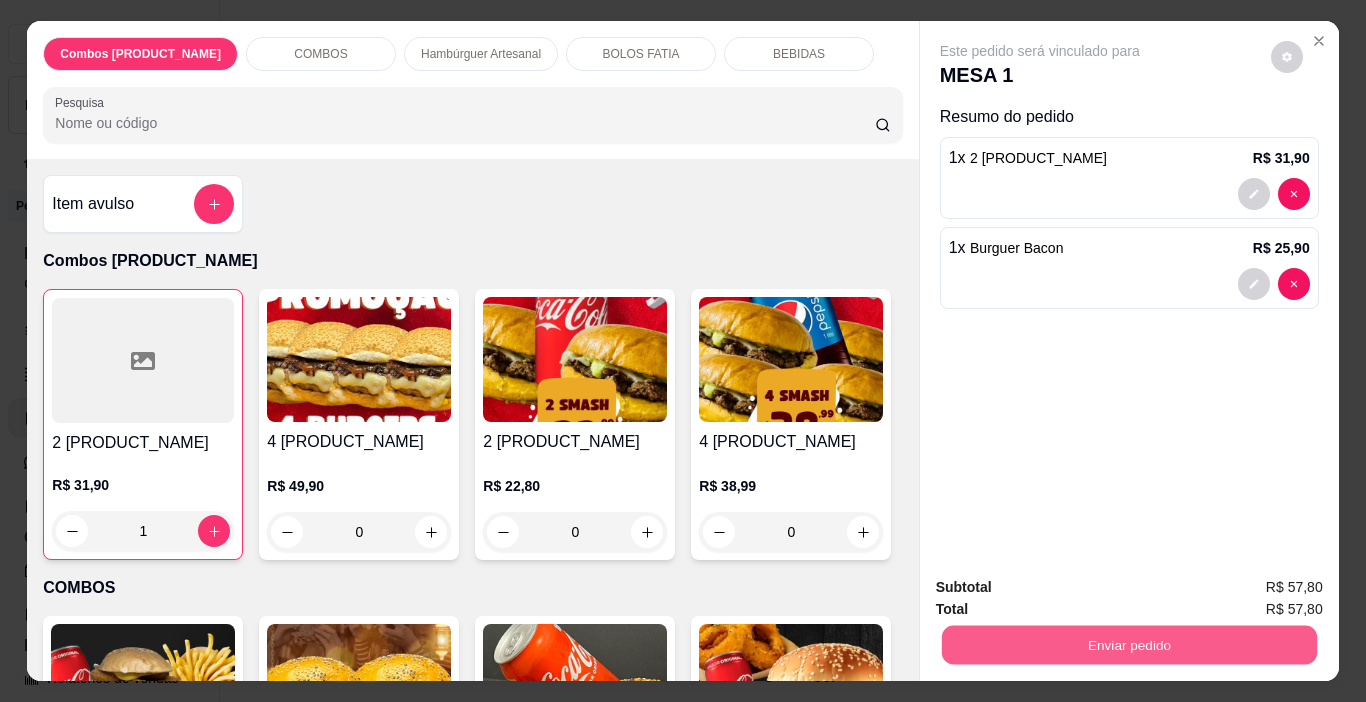 click on "Enviar pedido" at bounding box center [1128, 645] 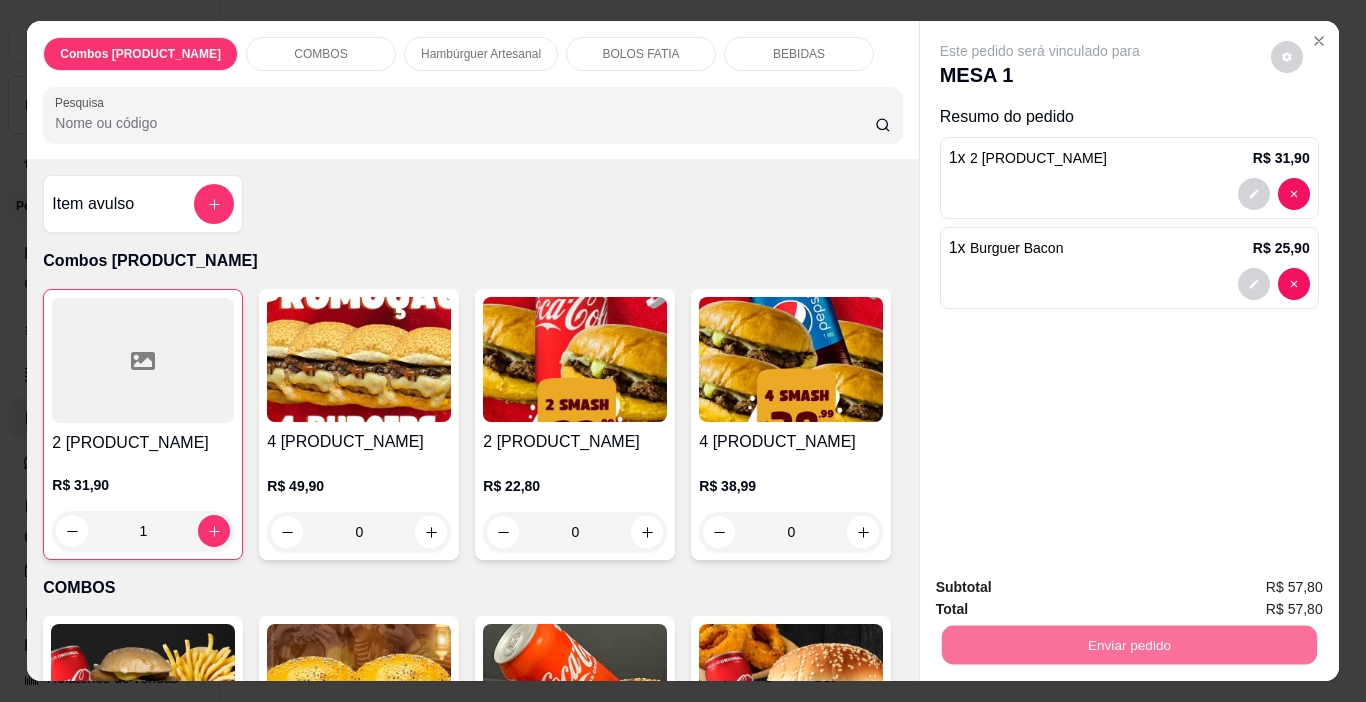 click on "Não registrar e enviar pedido" at bounding box center (1063, 588) 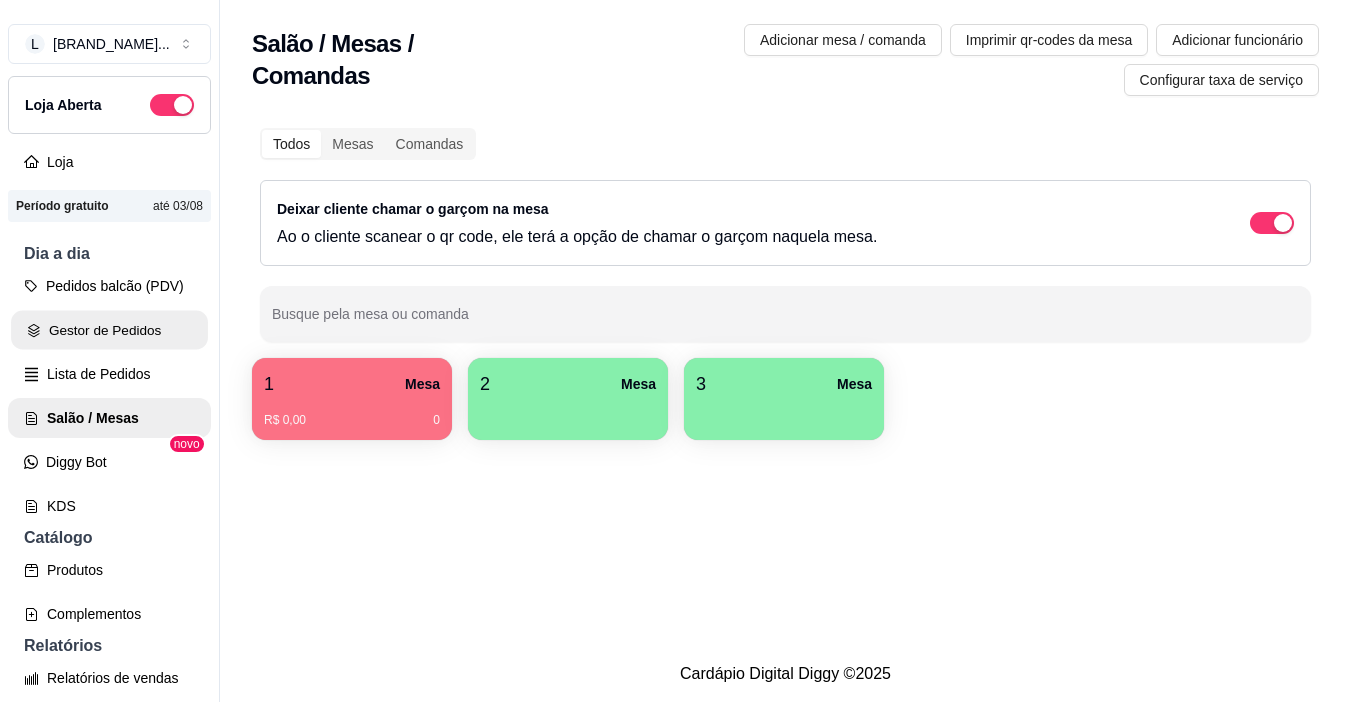 click on "Gestor de Pedidos" at bounding box center (109, 330) 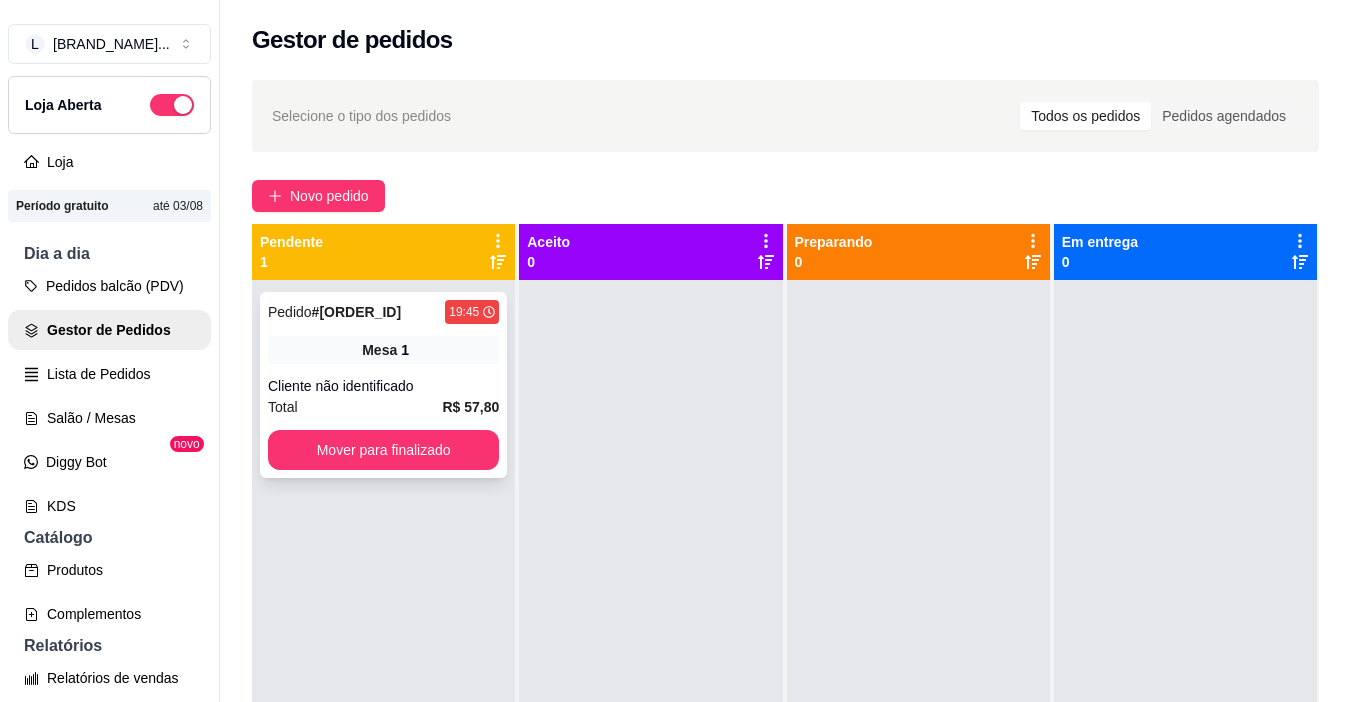 click on "Pedido  # [ORDER_ID] [TIME] Mesa 1 Cliente não identificado Total R$ 57,80 Mover para finalizado" at bounding box center [383, 385] 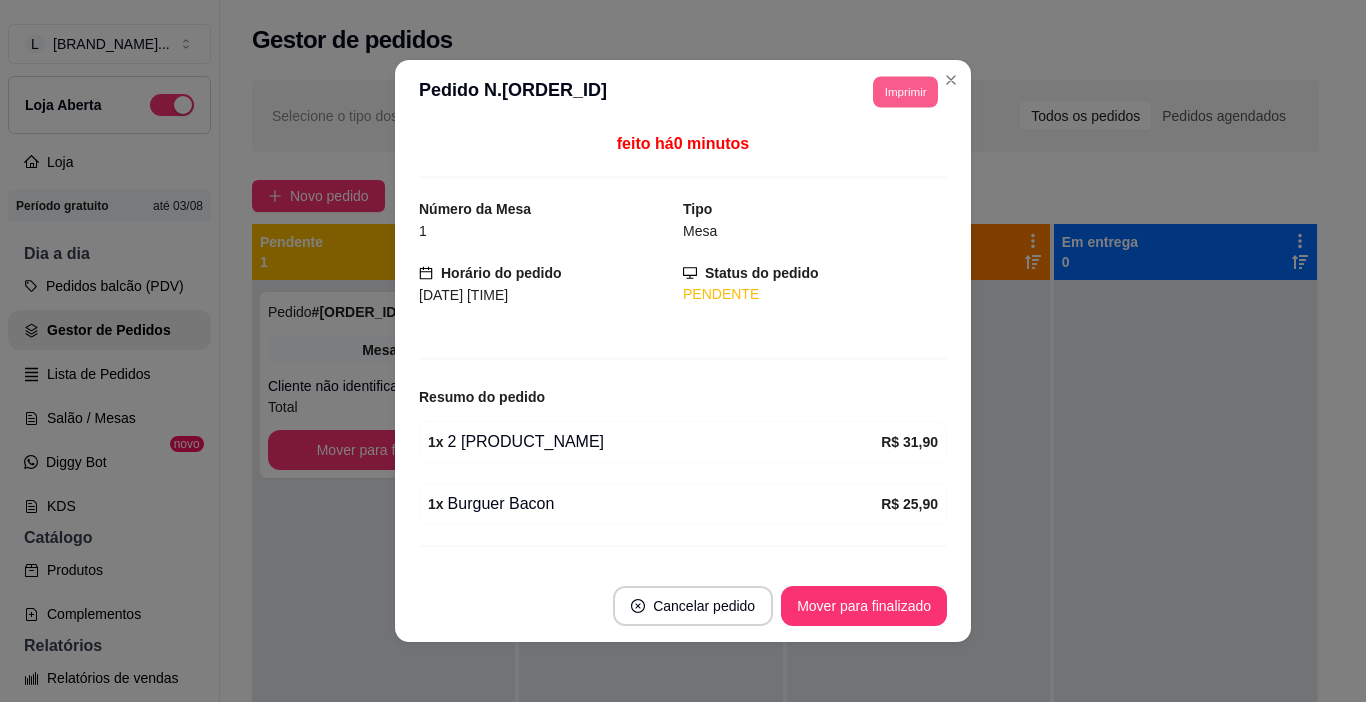 click on "Imprimir" at bounding box center [905, 91] 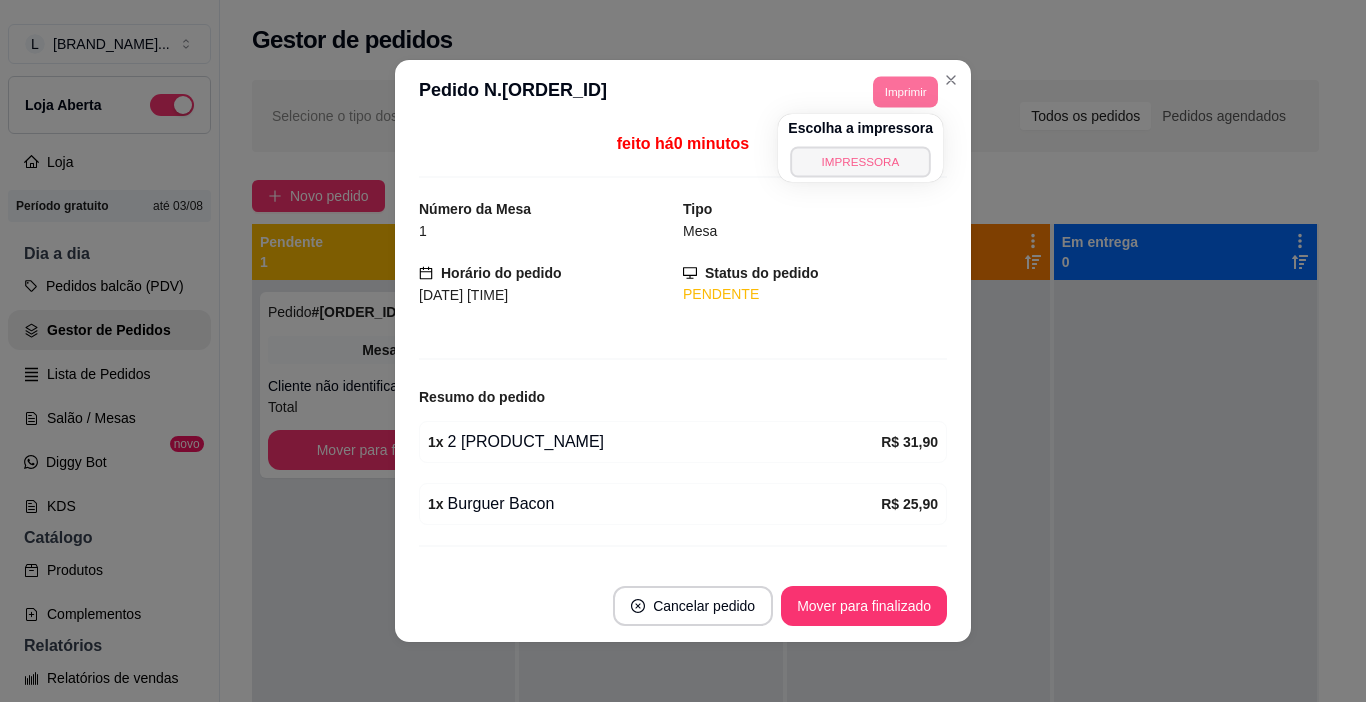 click on "IMPRESSORA" at bounding box center [861, 161] 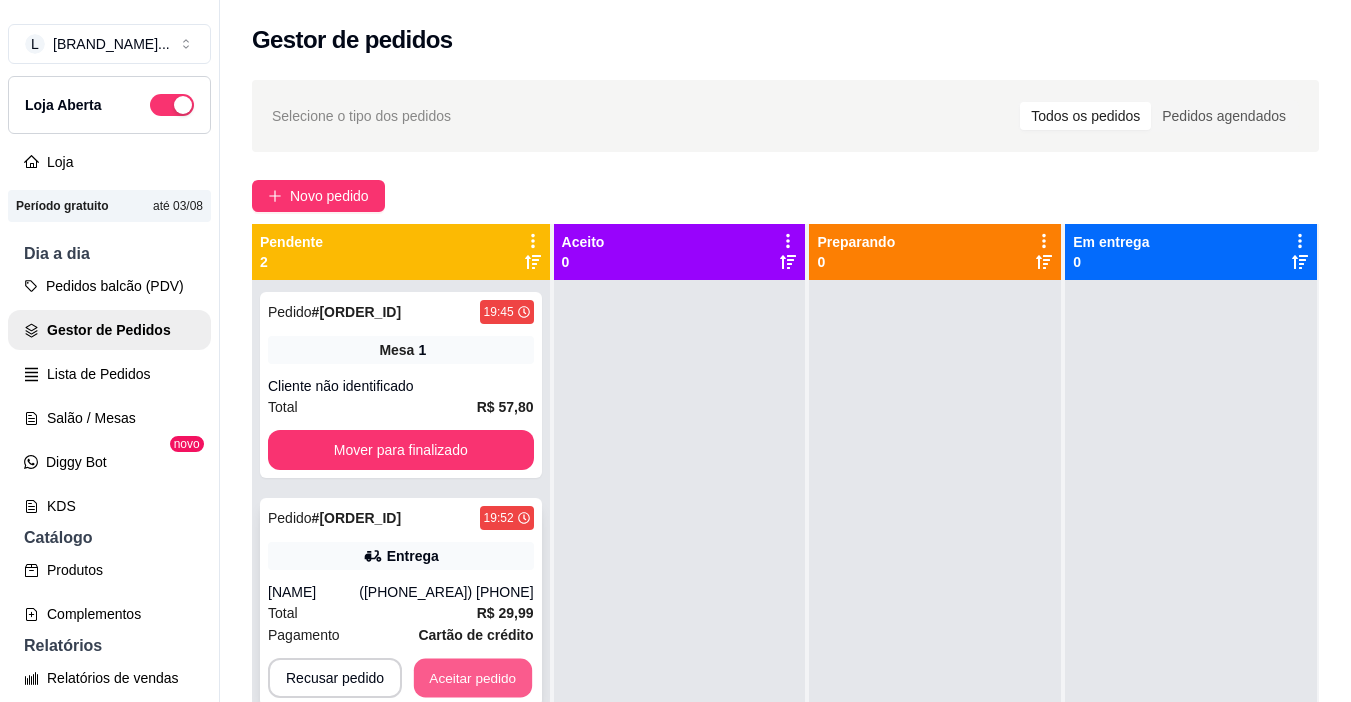 click on "Aceitar pedido" at bounding box center [473, 678] 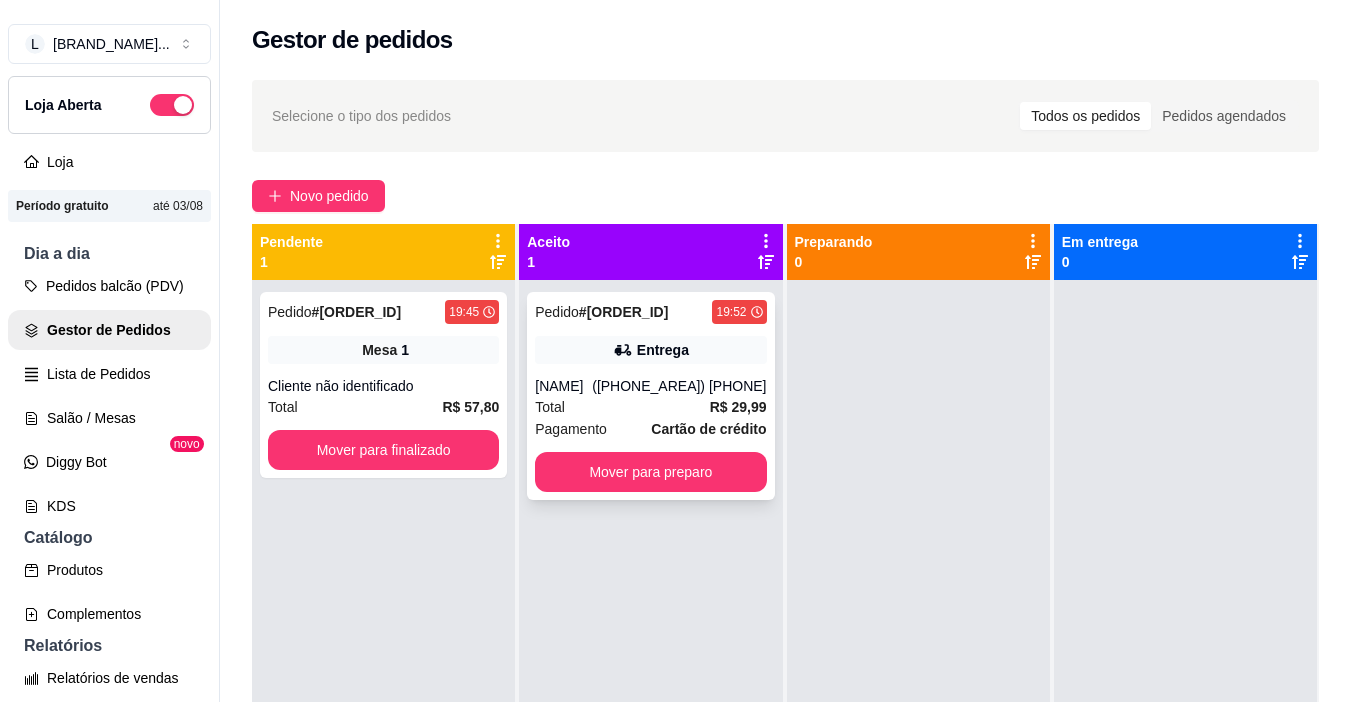 click on "Total R$ 29,99" at bounding box center (650, 407) 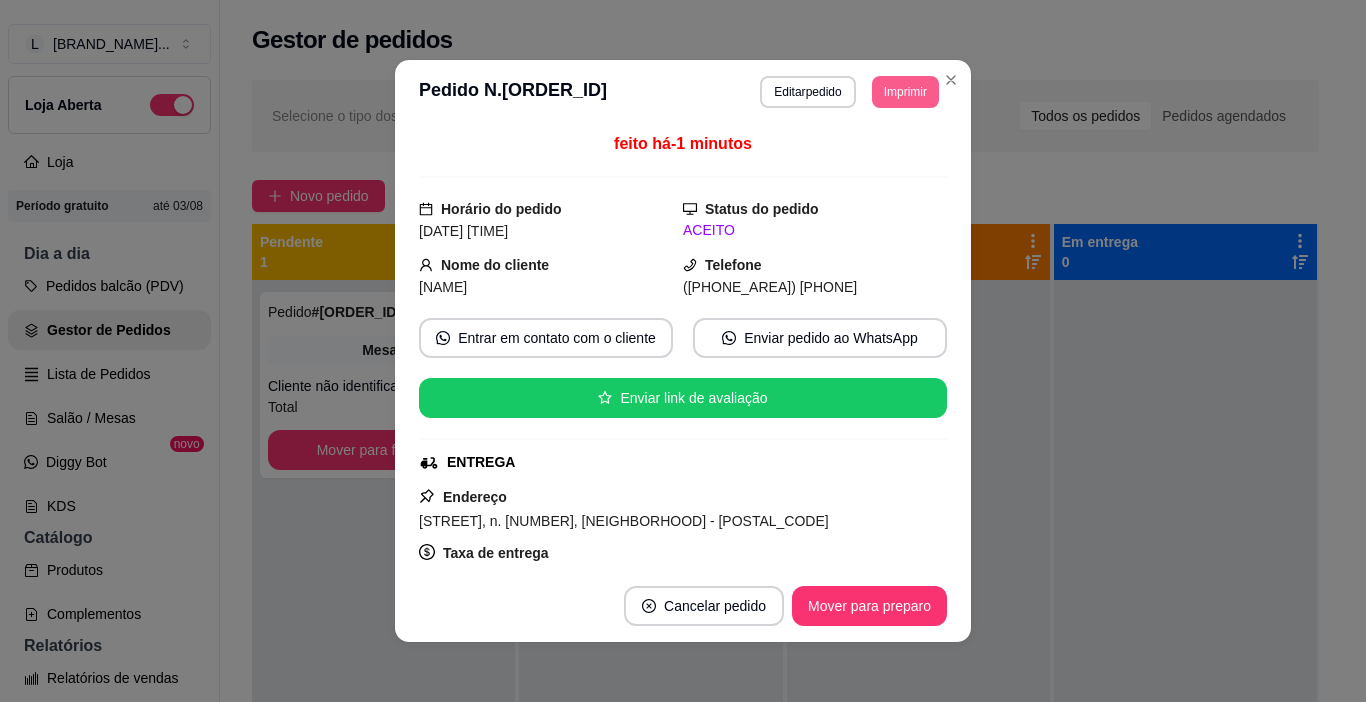 click on "Imprimir" at bounding box center [905, 92] 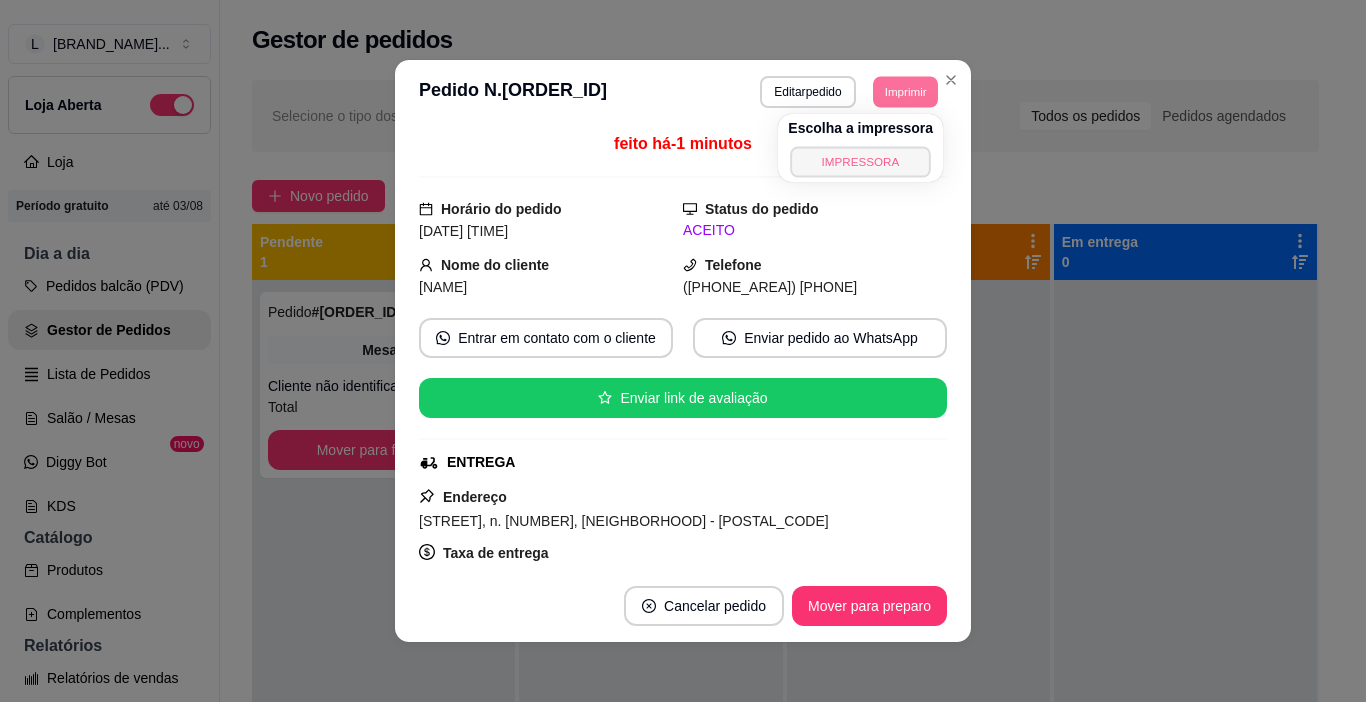 click on "IMPRESSORA" at bounding box center (861, 161) 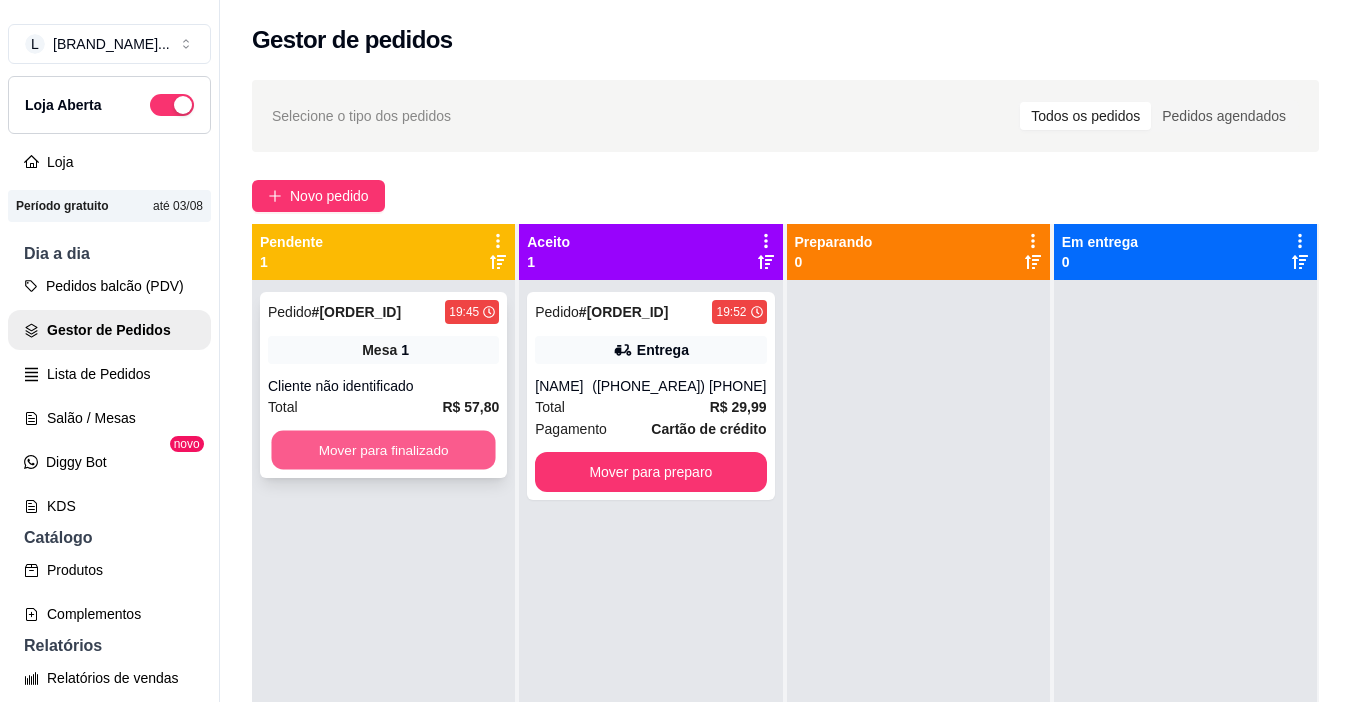 click on "Mover para finalizado" at bounding box center (383, 450) 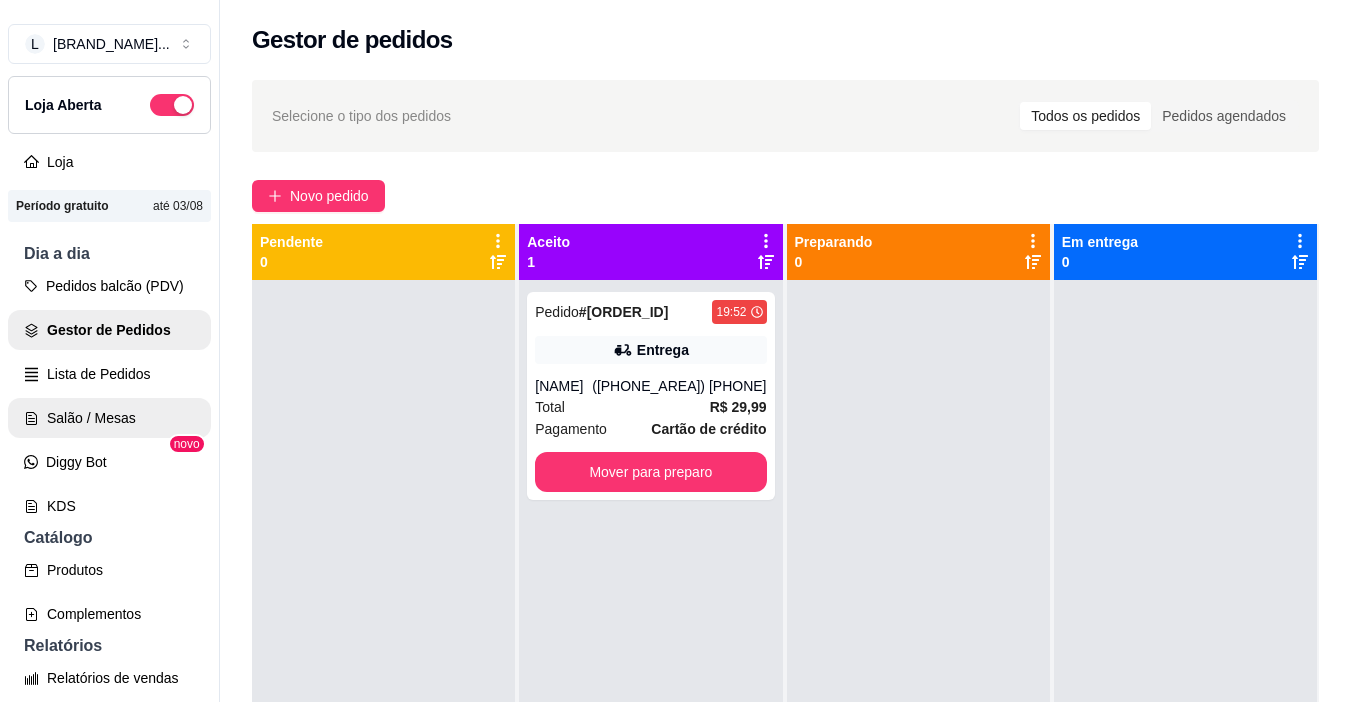 click on "Salão / Mesas" at bounding box center (109, 418) 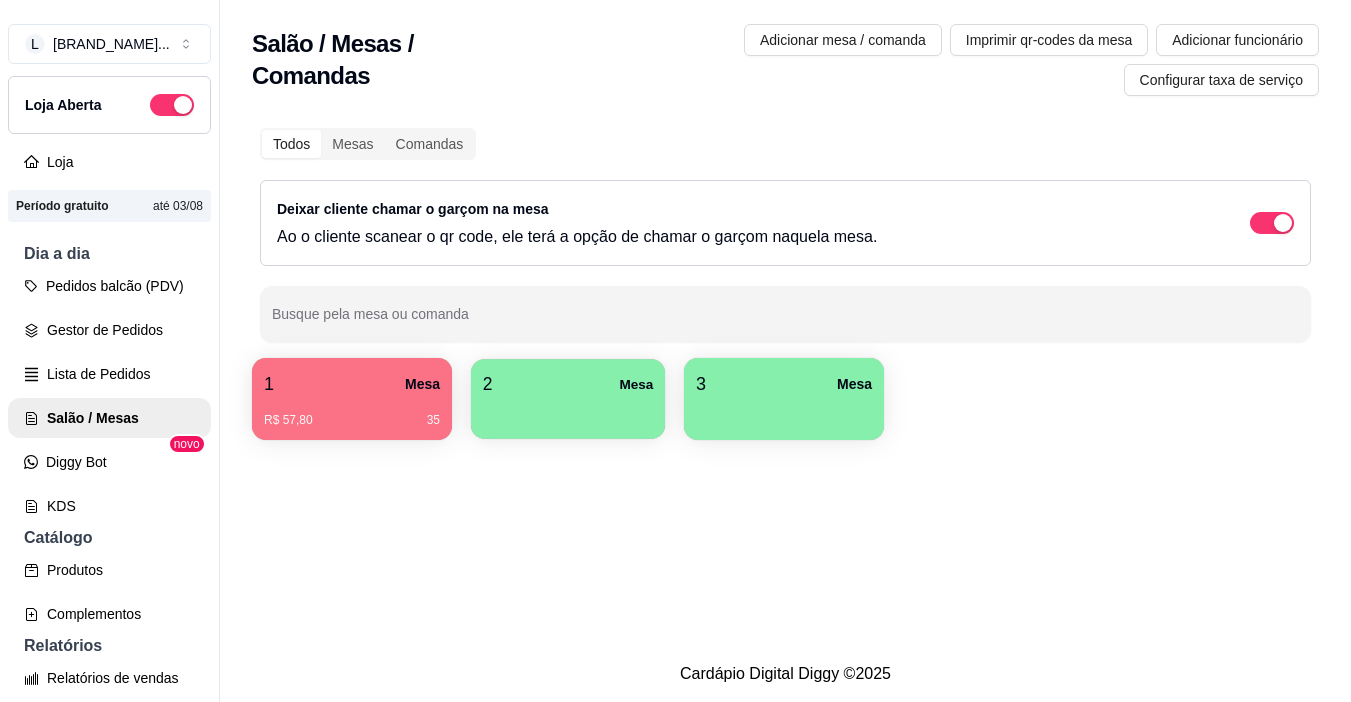 click at bounding box center (568, 412) 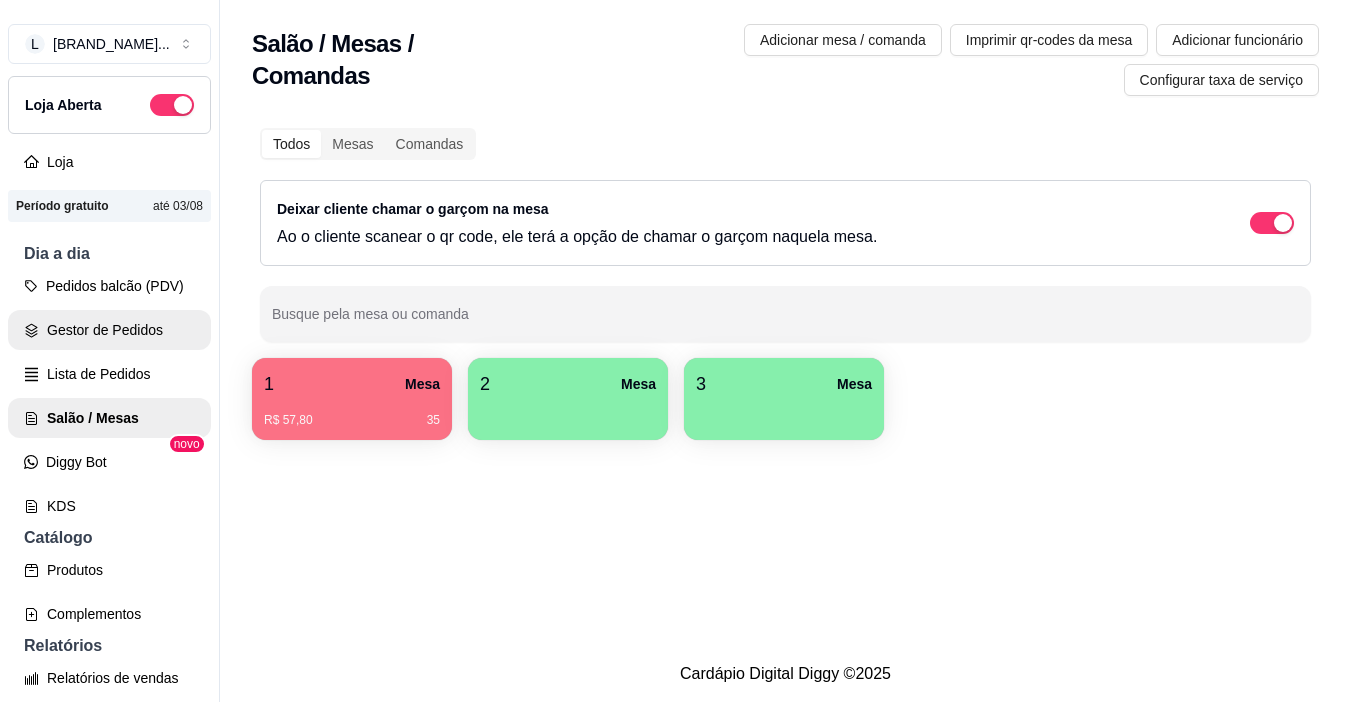 click on "Gestor de Pedidos" at bounding box center (109, 330) 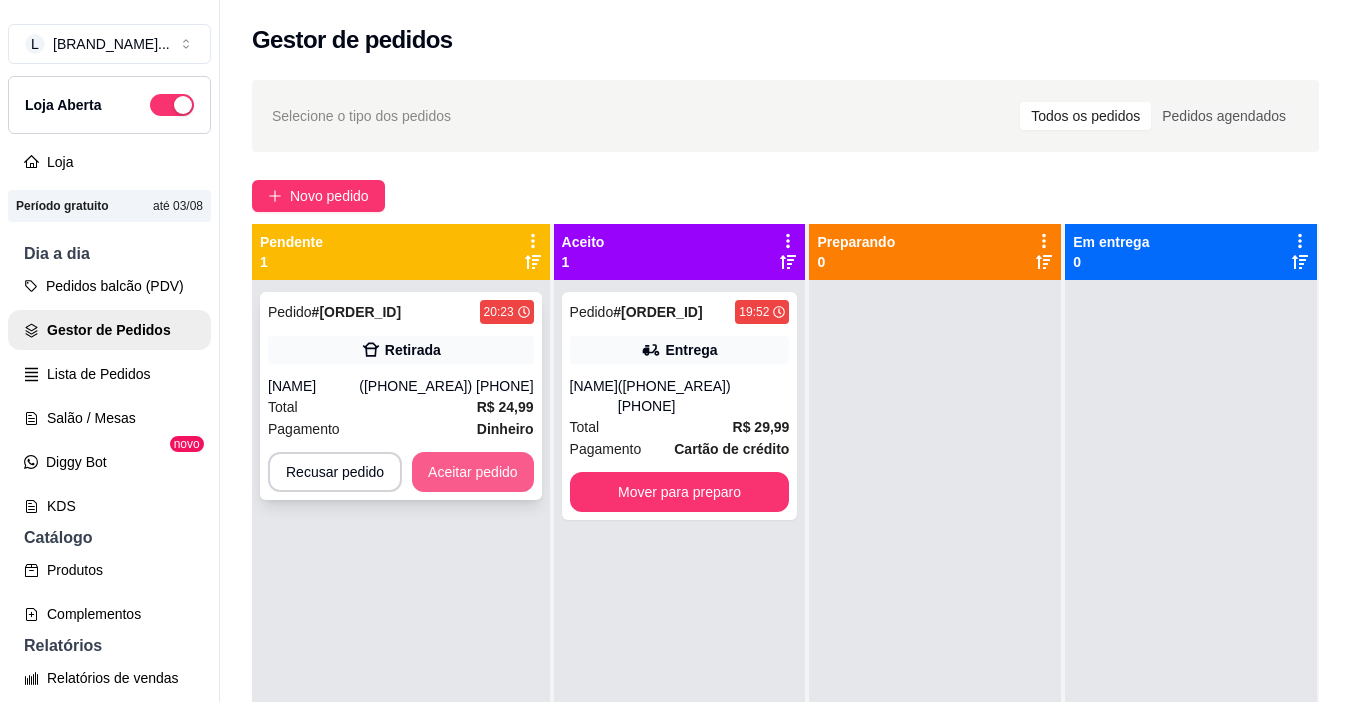 click on "Aceitar pedido" at bounding box center (473, 472) 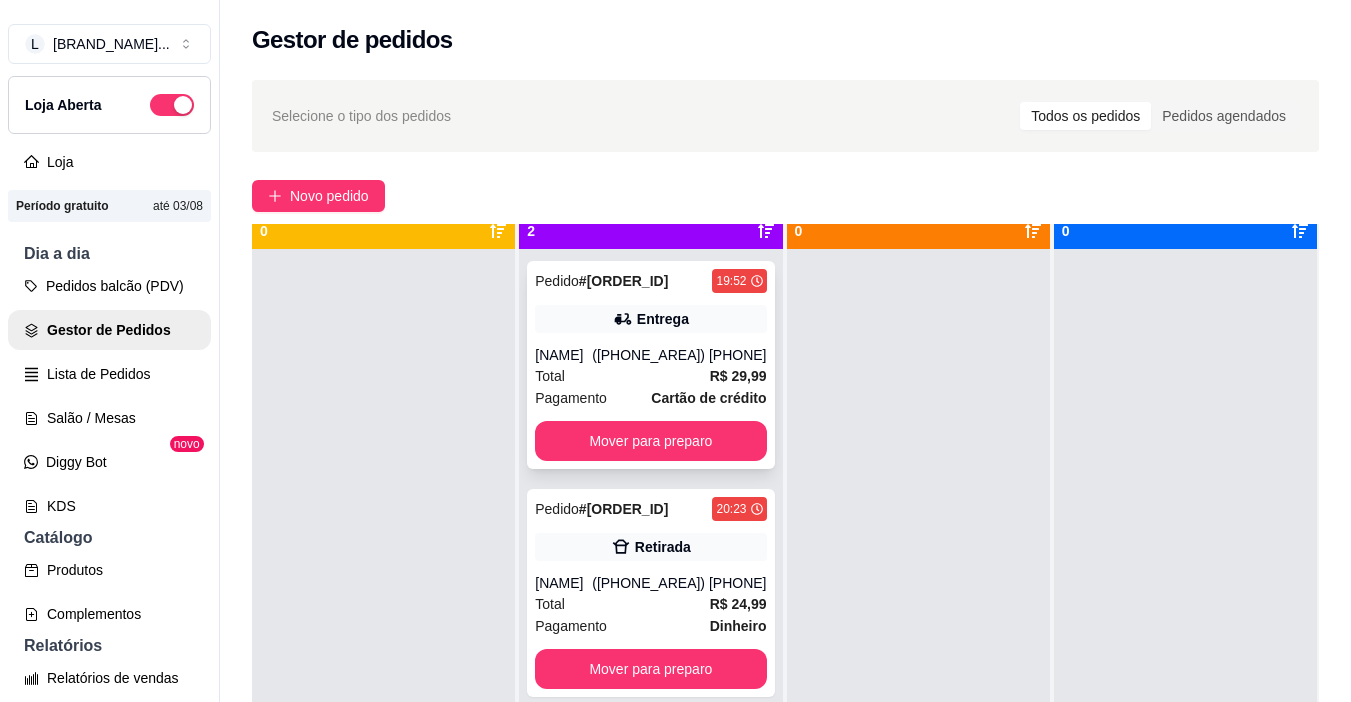 scroll, scrollTop: 56, scrollLeft: 0, axis: vertical 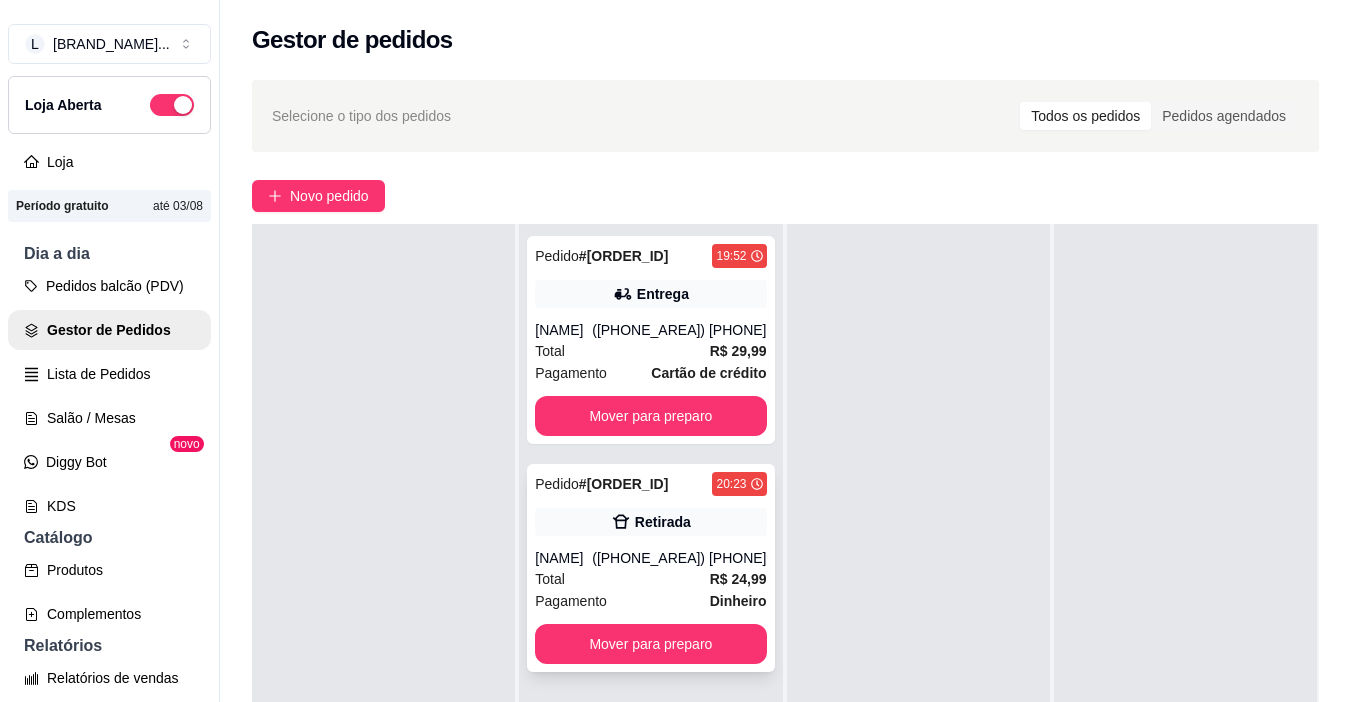 click on "[NAME]" at bounding box center (563, 558) 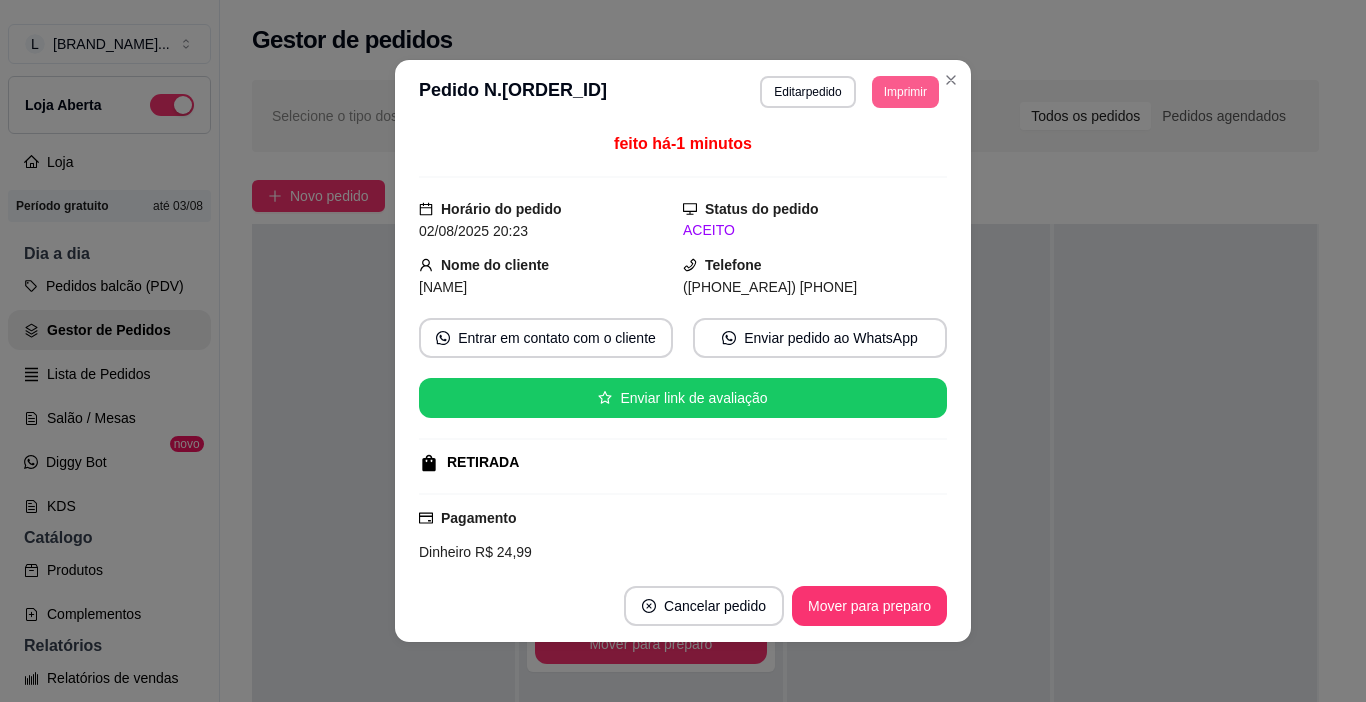 click on "Imprimir" at bounding box center (905, 92) 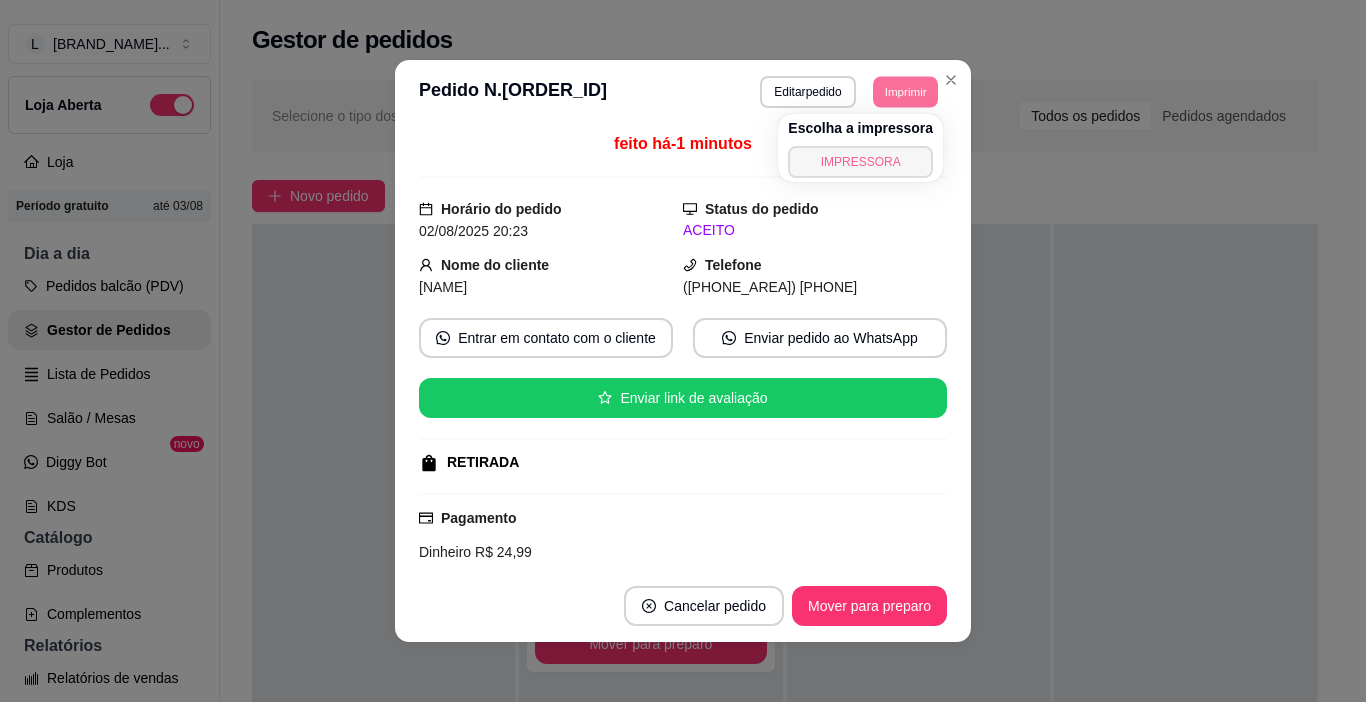 click on "IMPRESSORA" at bounding box center [860, 162] 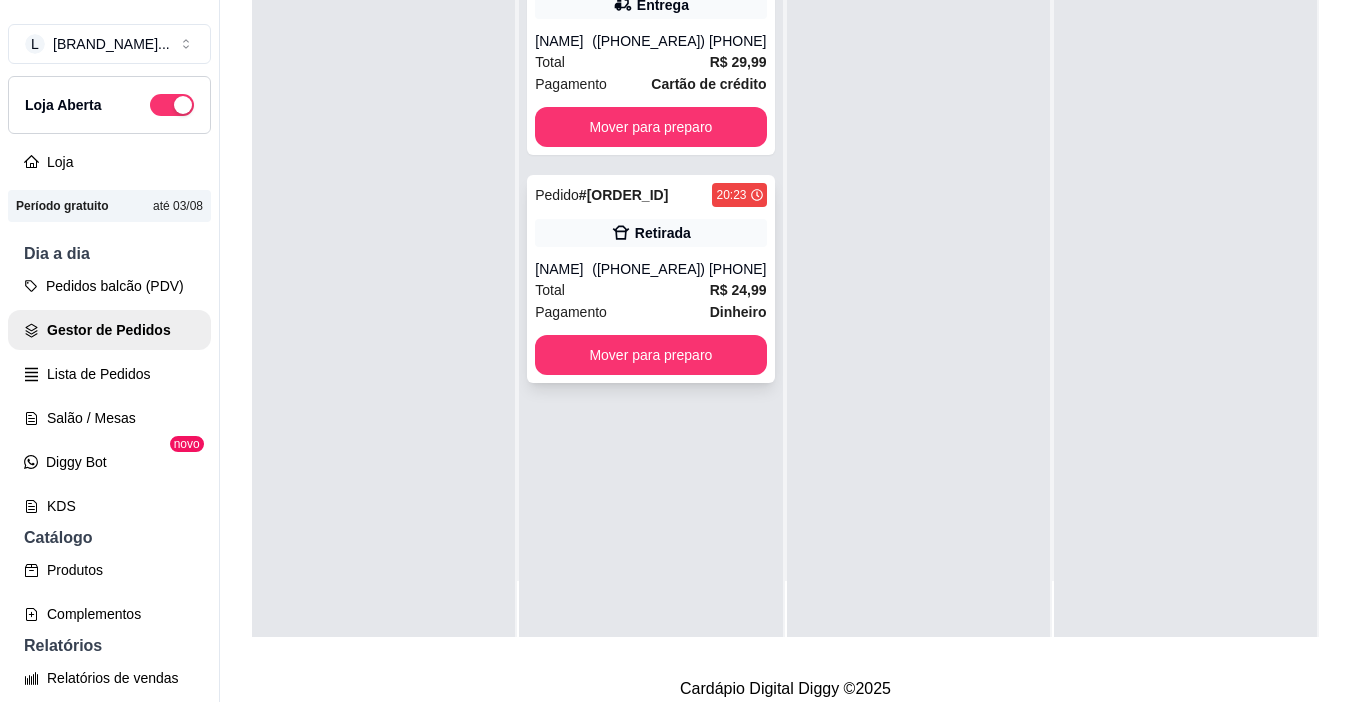 scroll, scrollTop: 319, scrollLeft: 0, axis: vertical 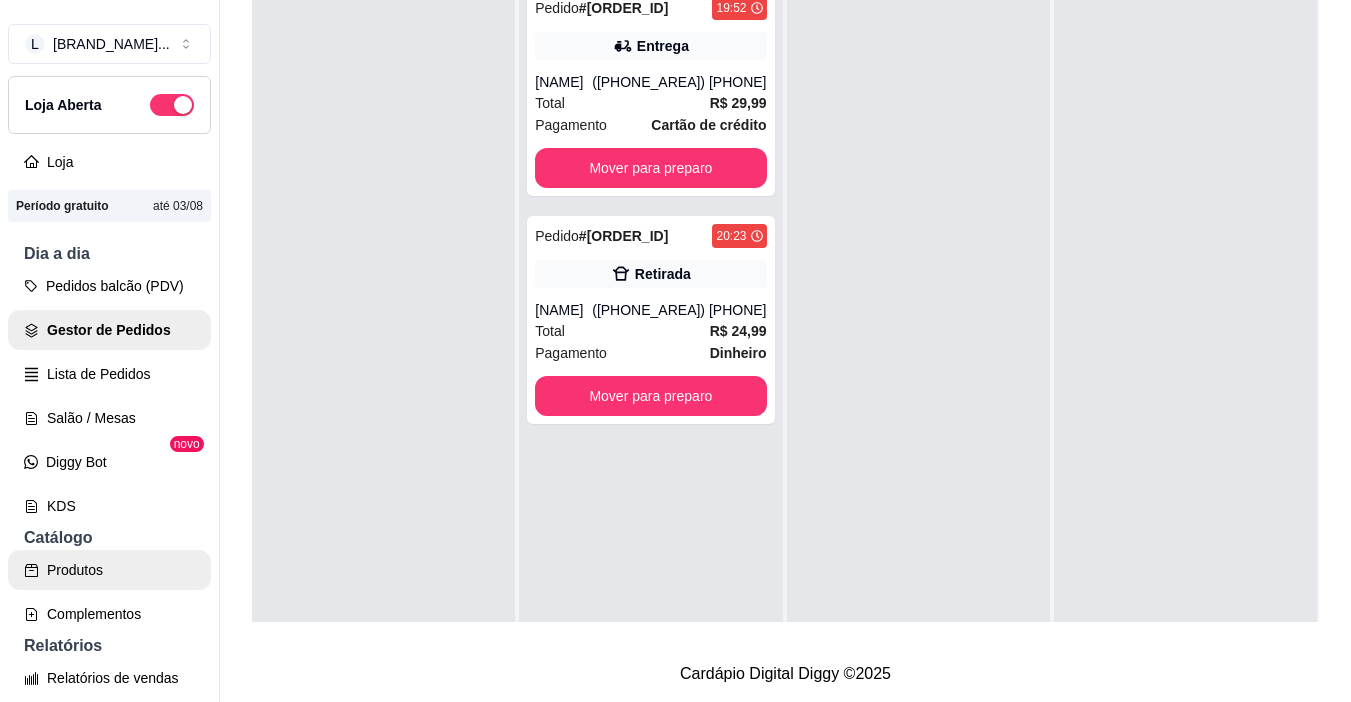 click on "Produtos" at bounding box center (109, 570) 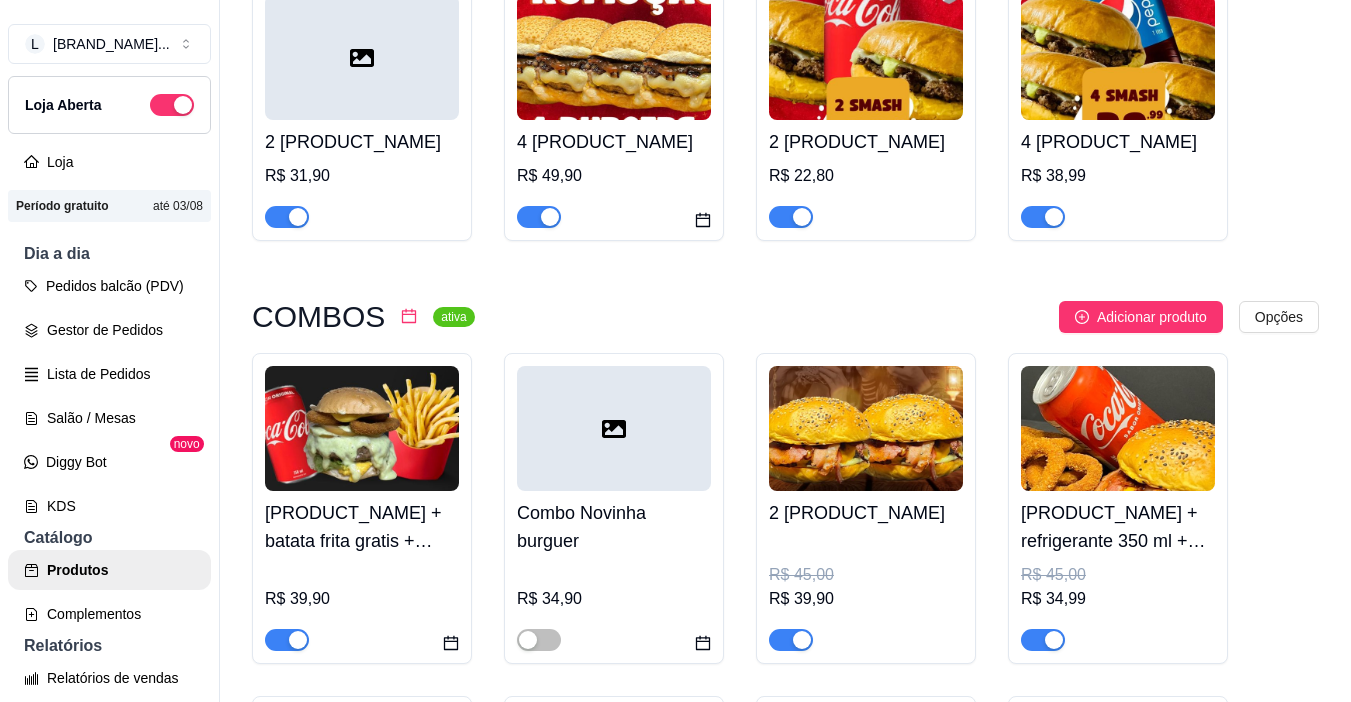 scroll, scrollTop: 300, scrollLeft: 0, axis: vertical 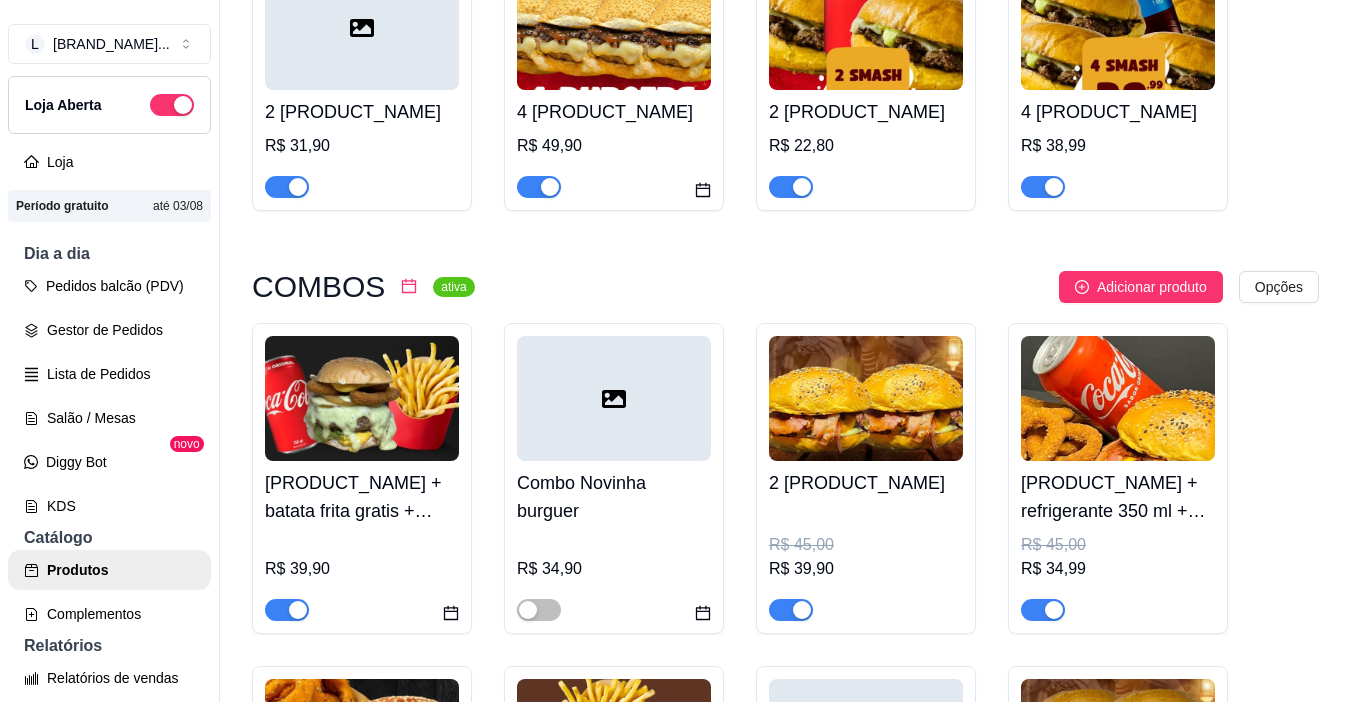 click at bounding box center [287, 610] 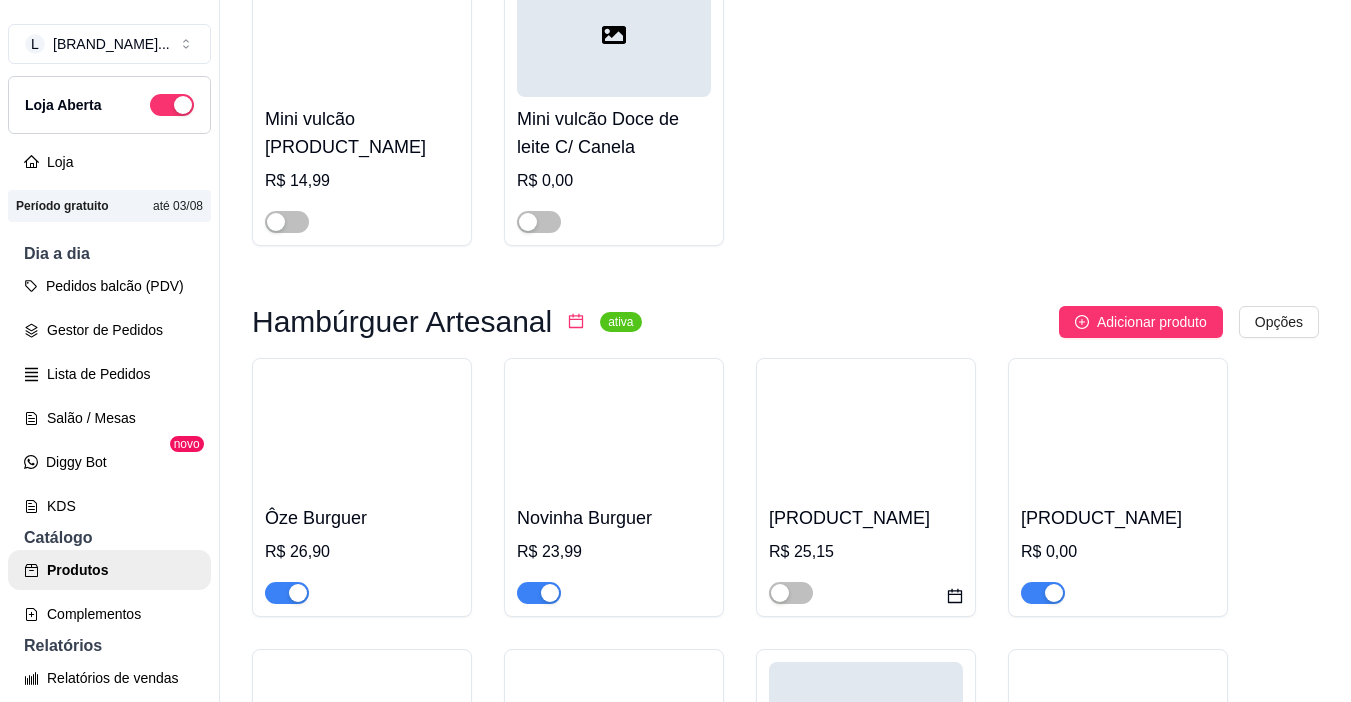 scroll, scrollTop: 3300, scrollLeft: 0, axis: vertical 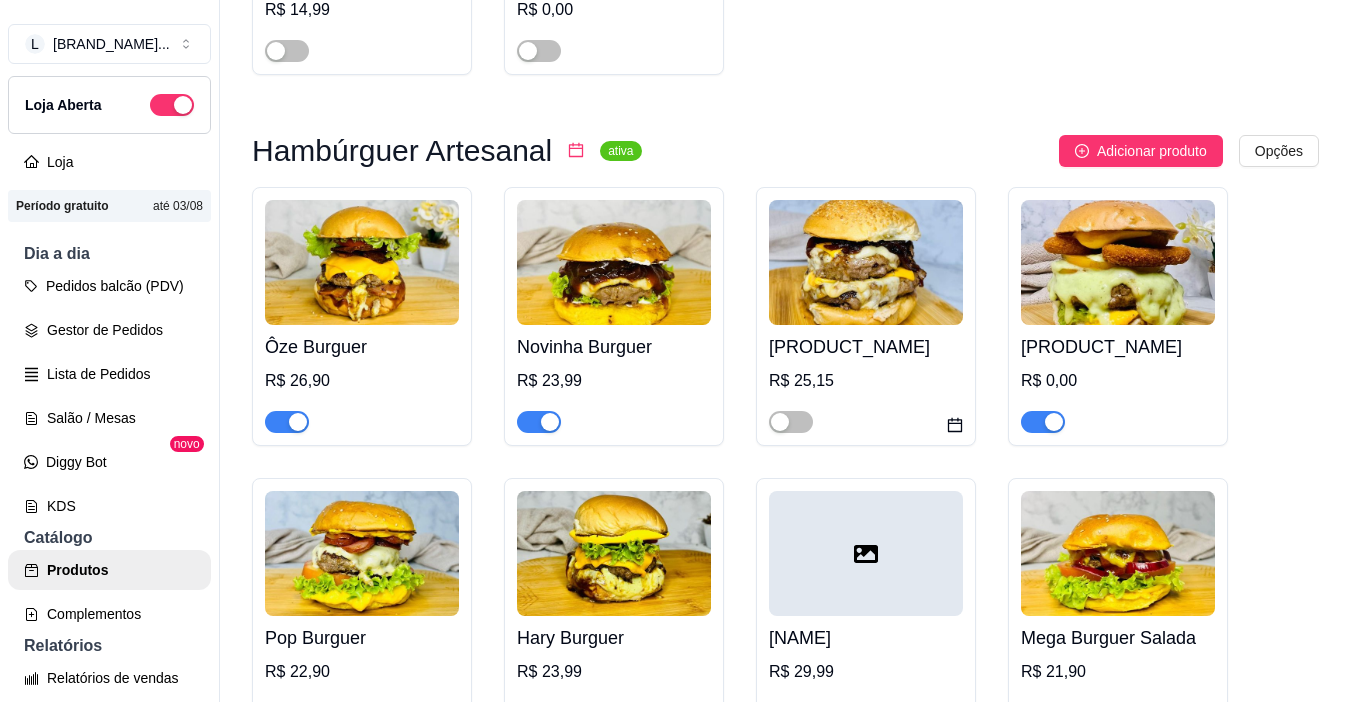 click at bounding box center (1043, 422) 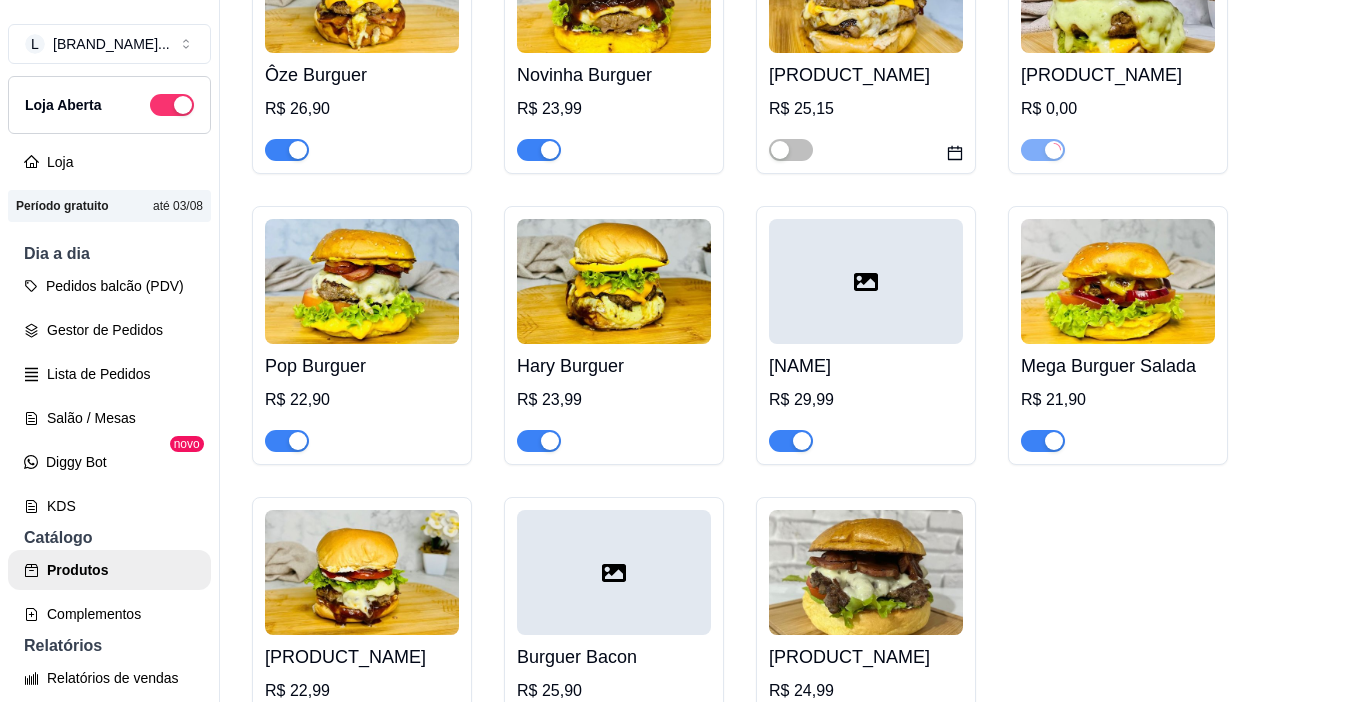scroll, scrollTop: 3600, scrollLeft: 0, axis: vertical 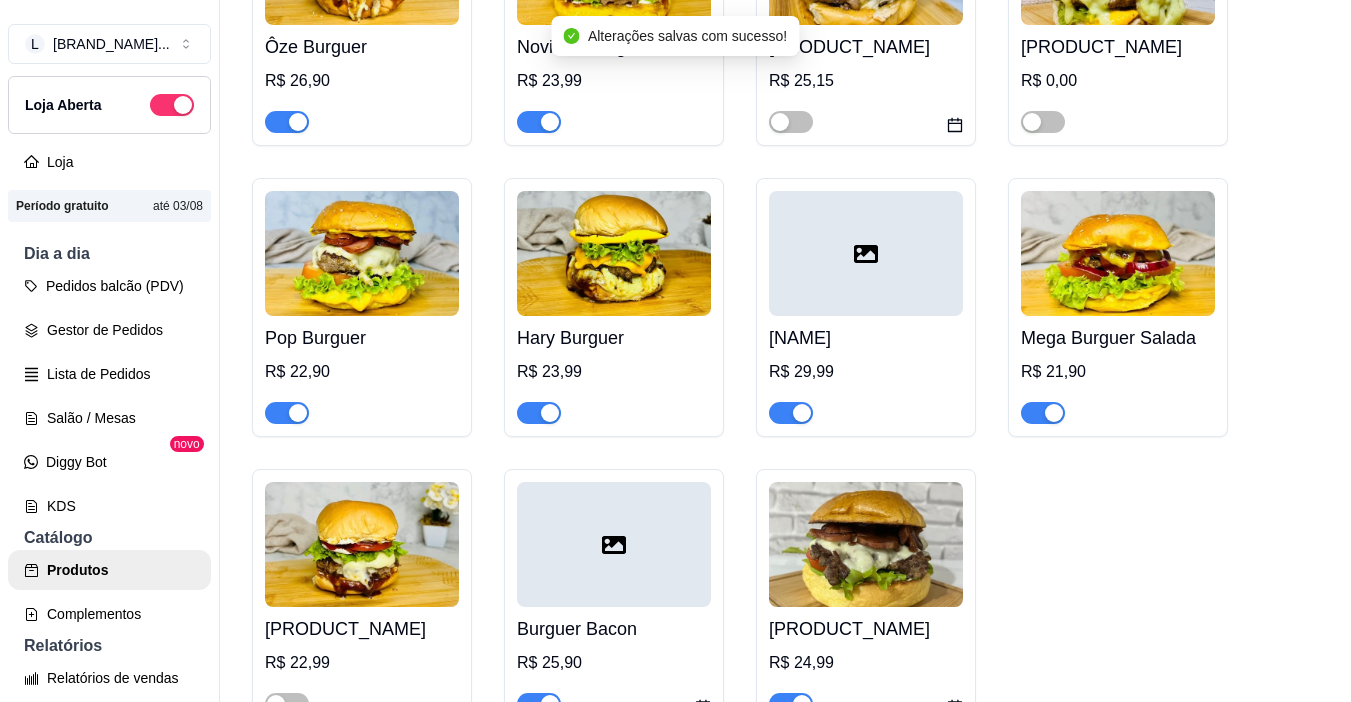 click at bounding box center [287, 413] 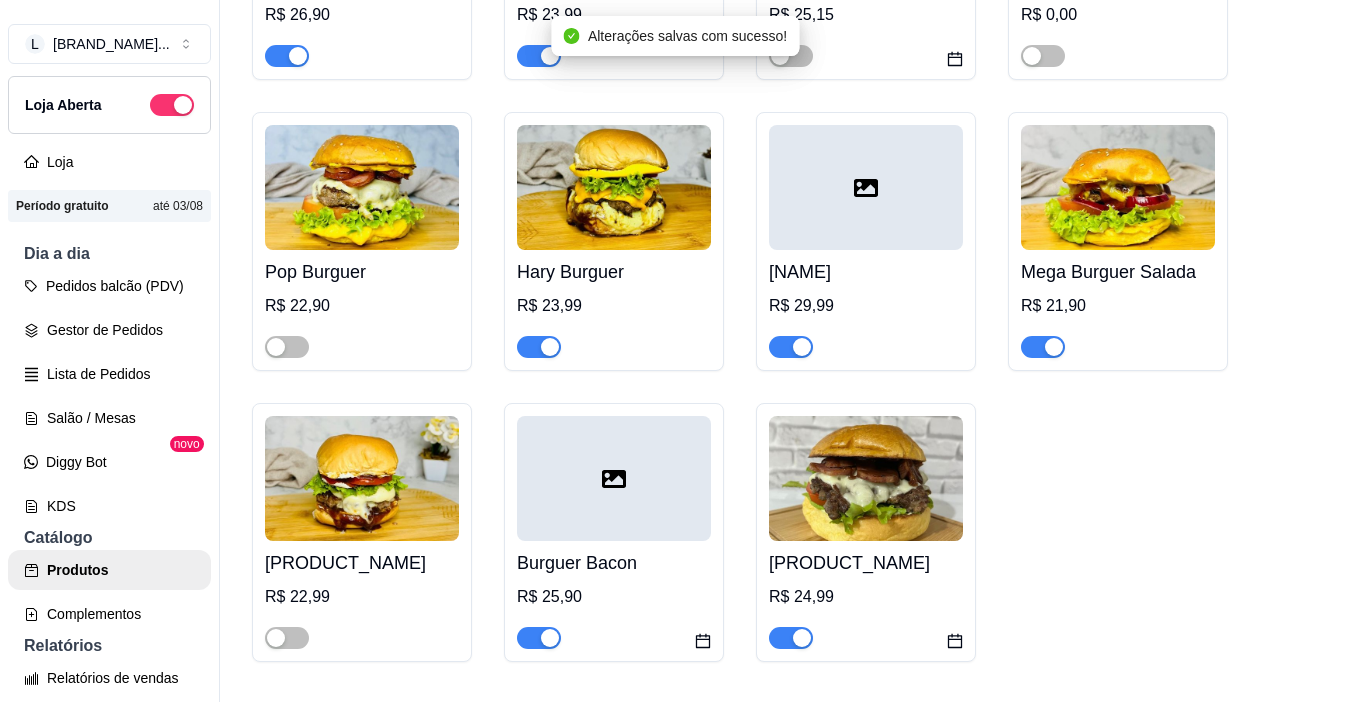 scroll, scrollTop: 3700, scrollLeft: 0, axis: vertical 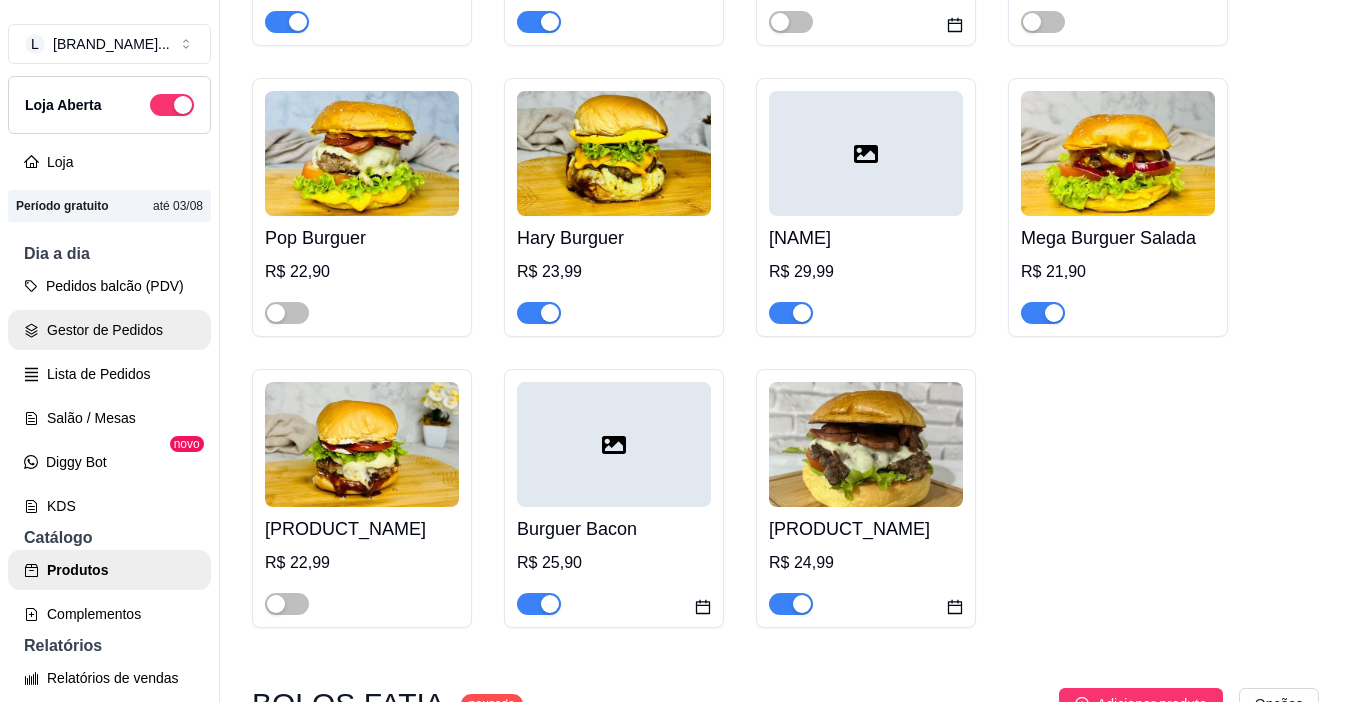 click on "Gestor de Pedidos" at bounding box center (109, 330) 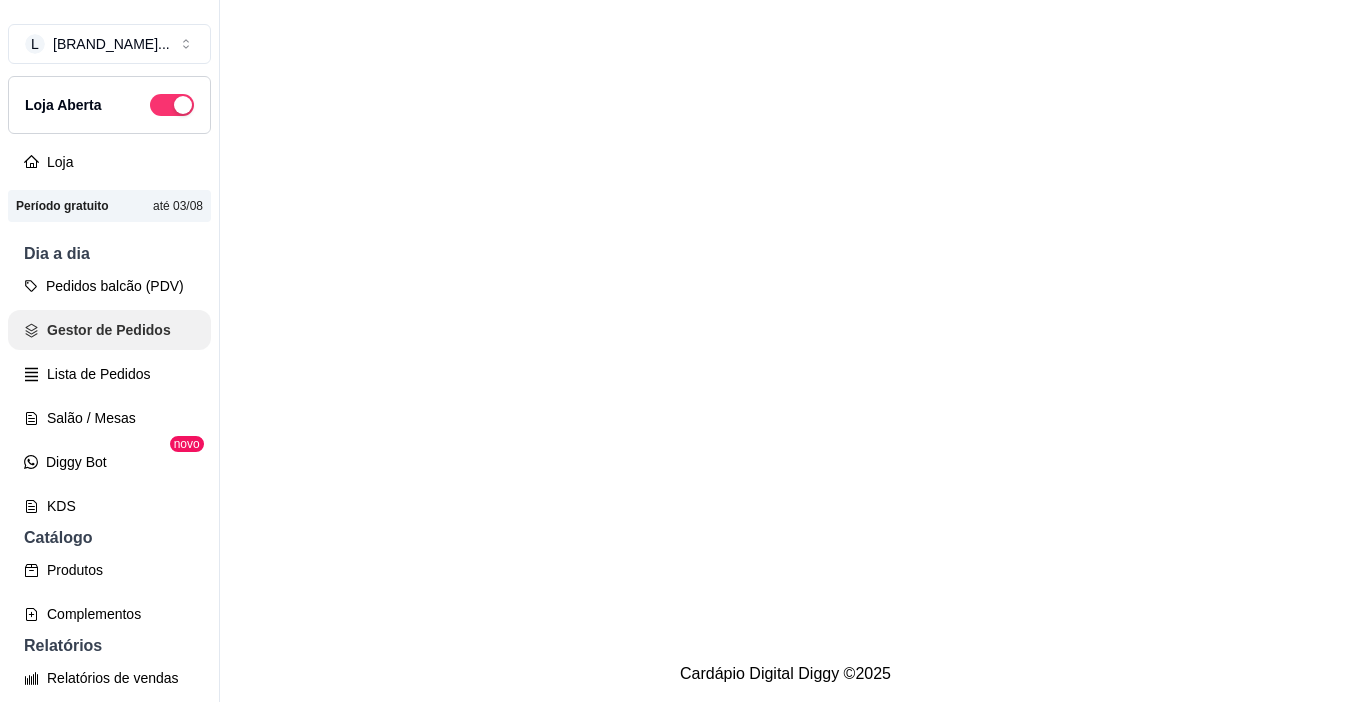 scroll, scrollTop: 0, scrollLeft: 0, axis: both 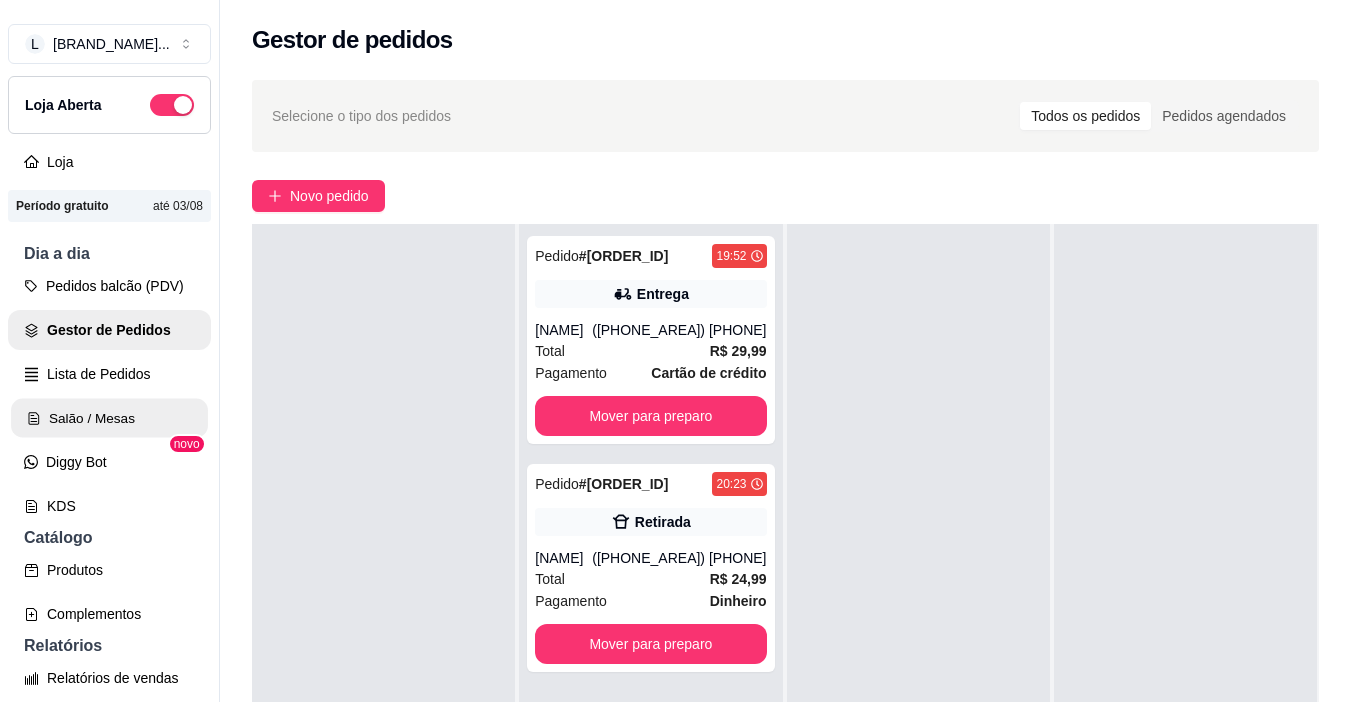 click on "Salão / Mesas" at bounding box center (109, 418) 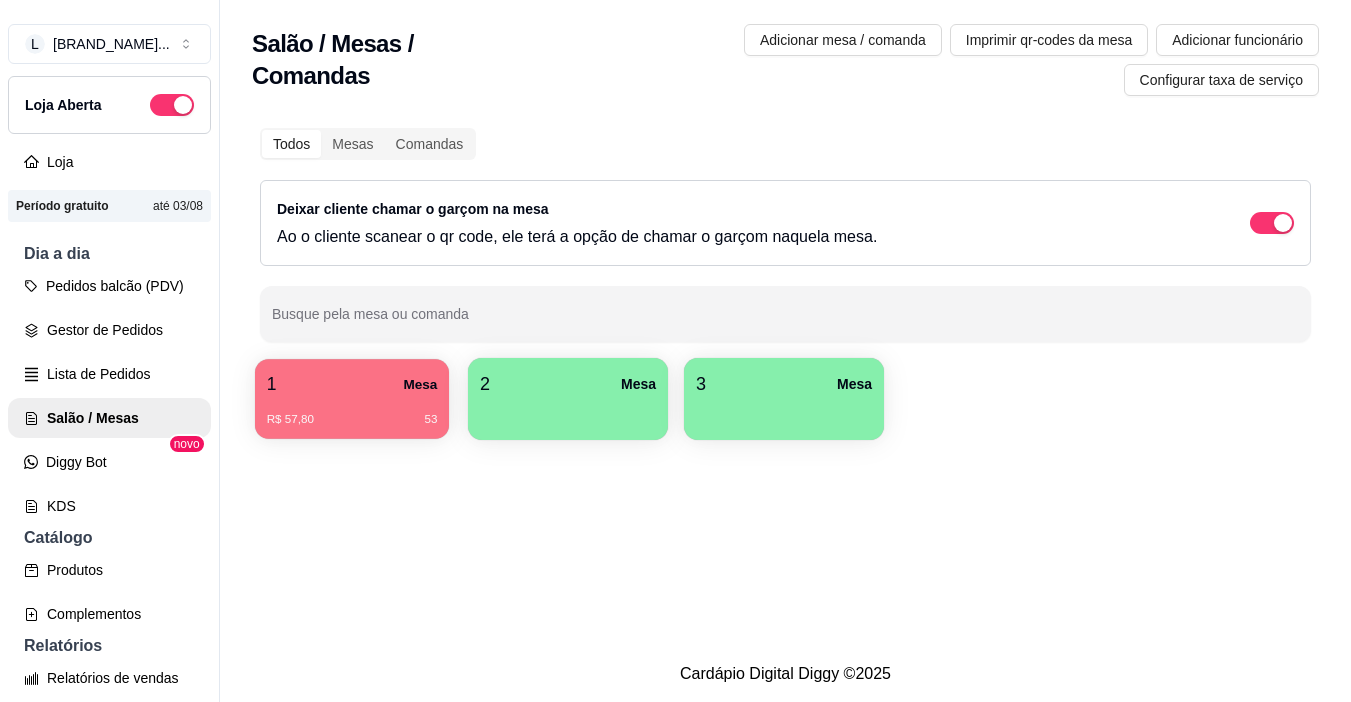 click on "1 Mesa" at bounding box center [352, 384] 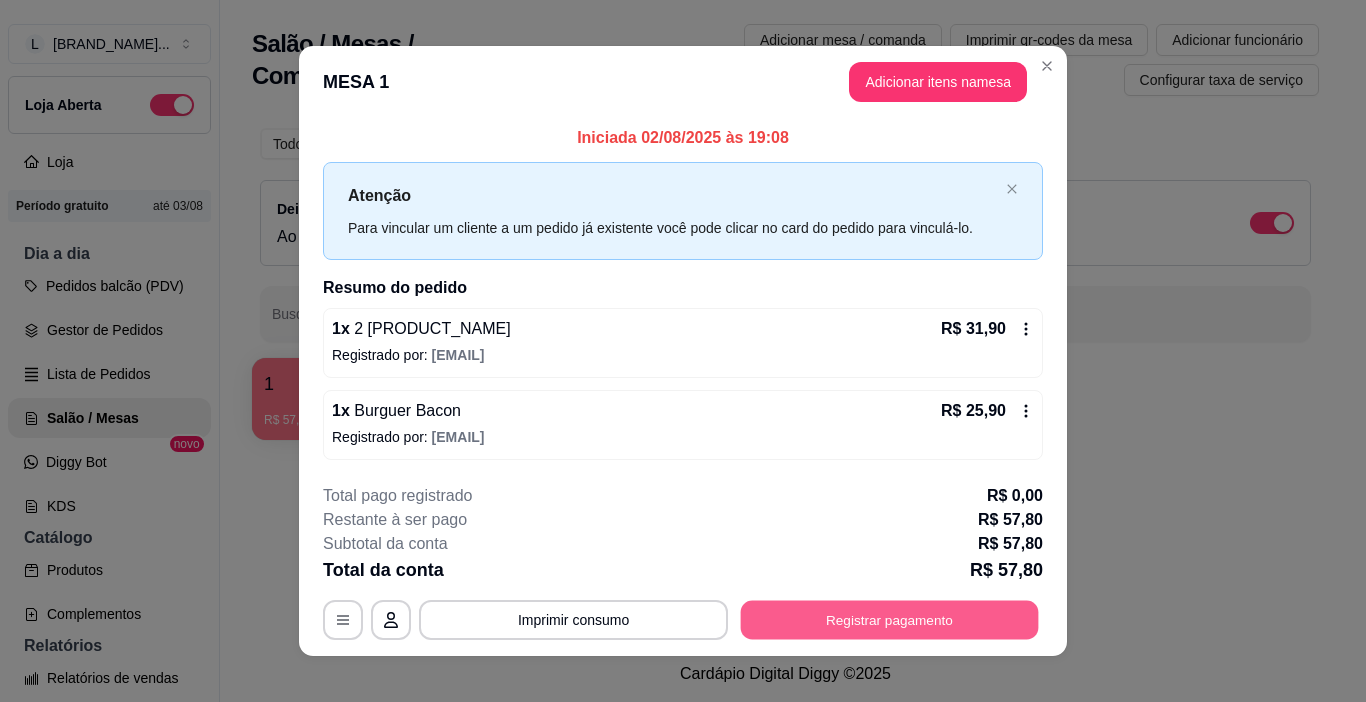 click on "Registrar pagamento" at bounding box center (890, 619) 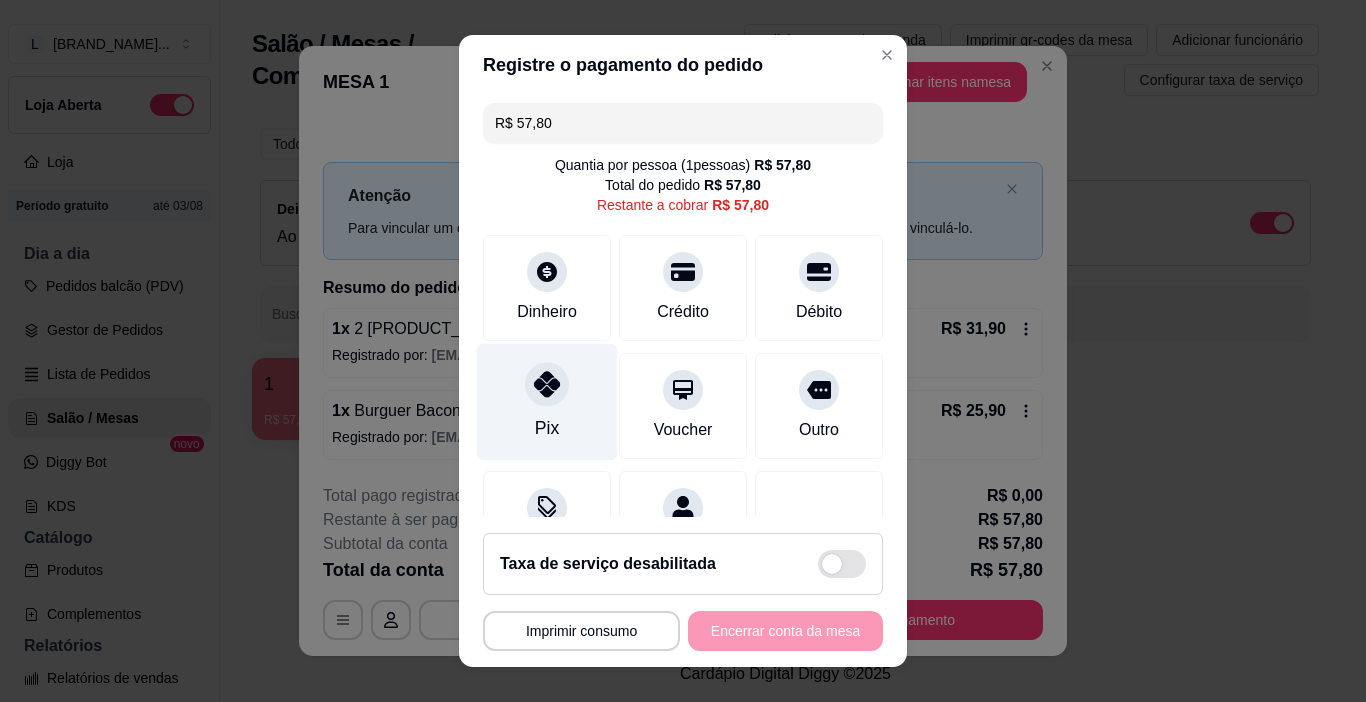 click 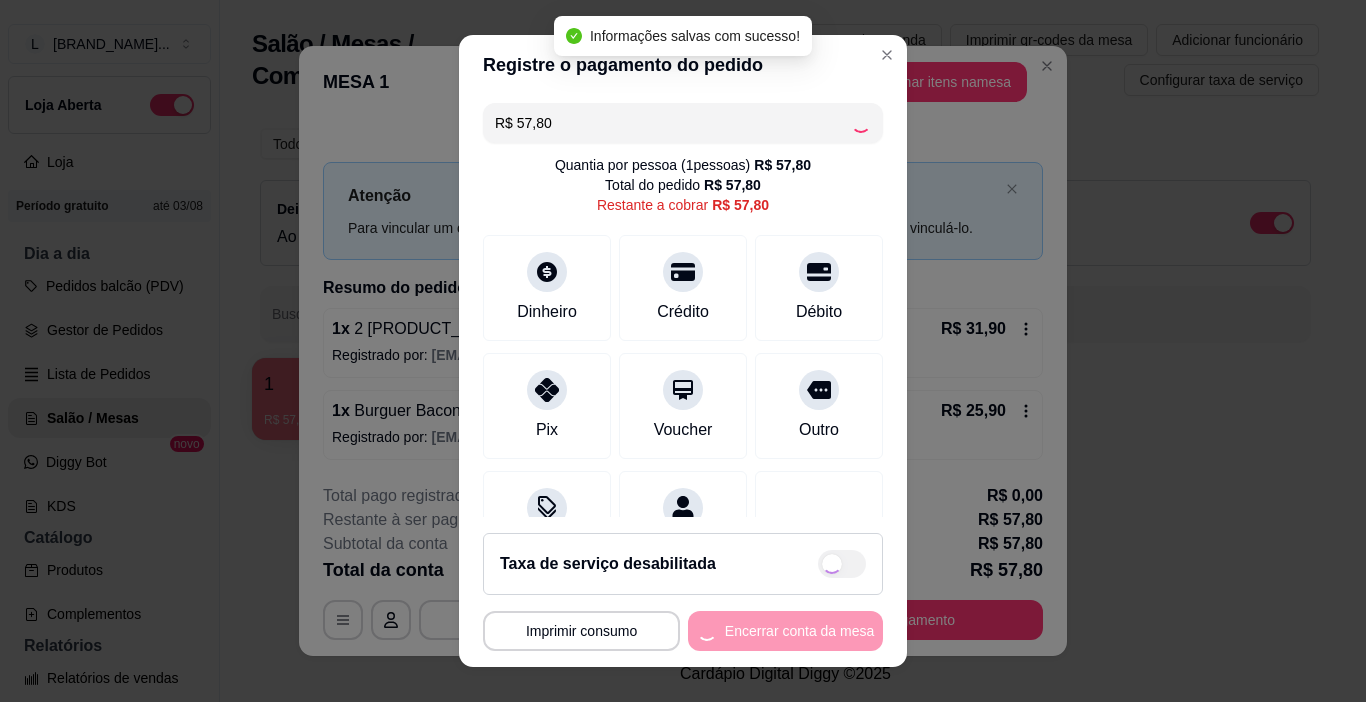 type on "R$ 0,00" 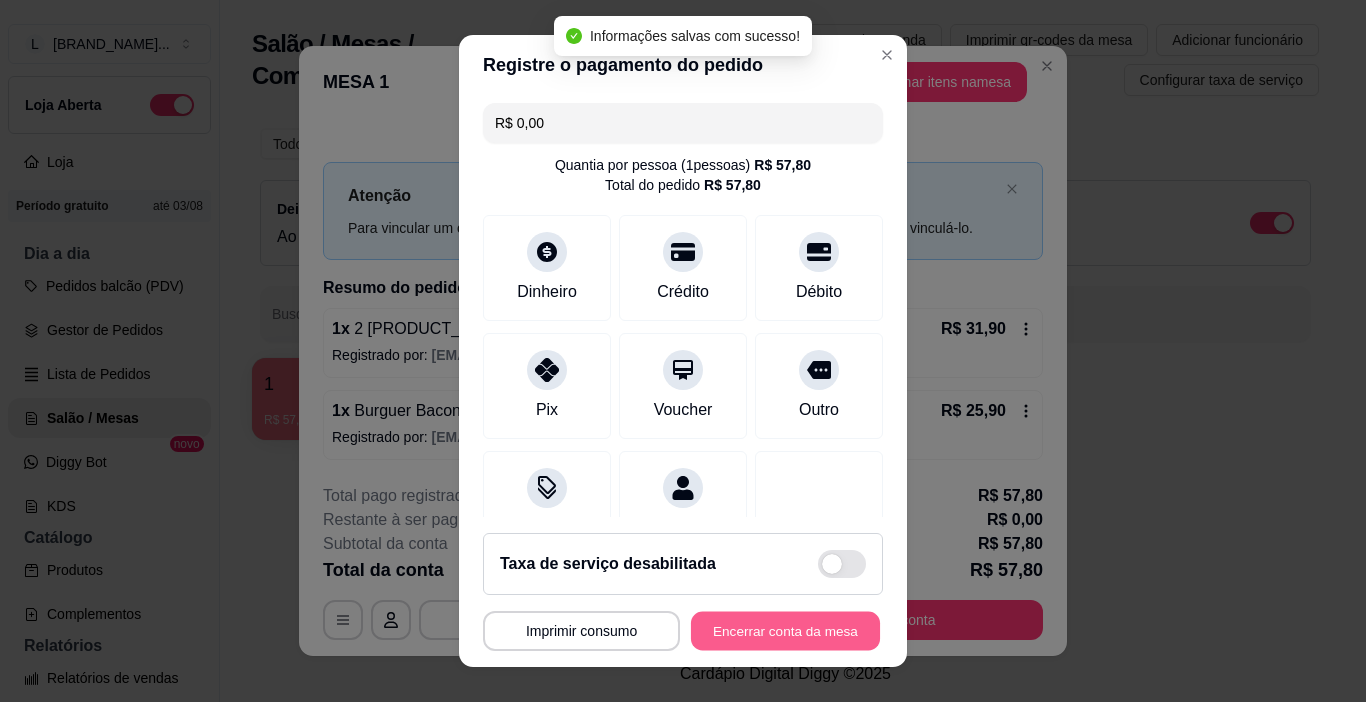 click on "Encerrar conta da mesa" at bounding box center [785, 631] 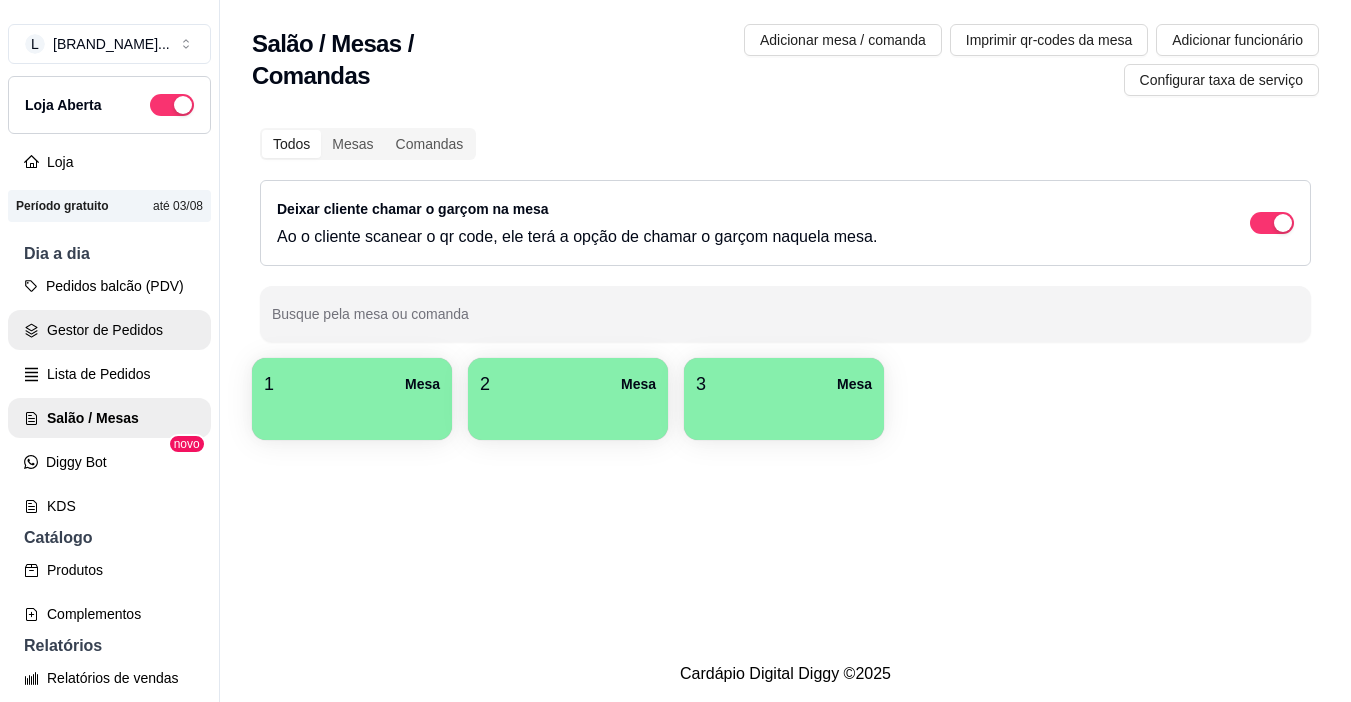 click on "Gestor de Pedidos" at bounding box center (109, 330) 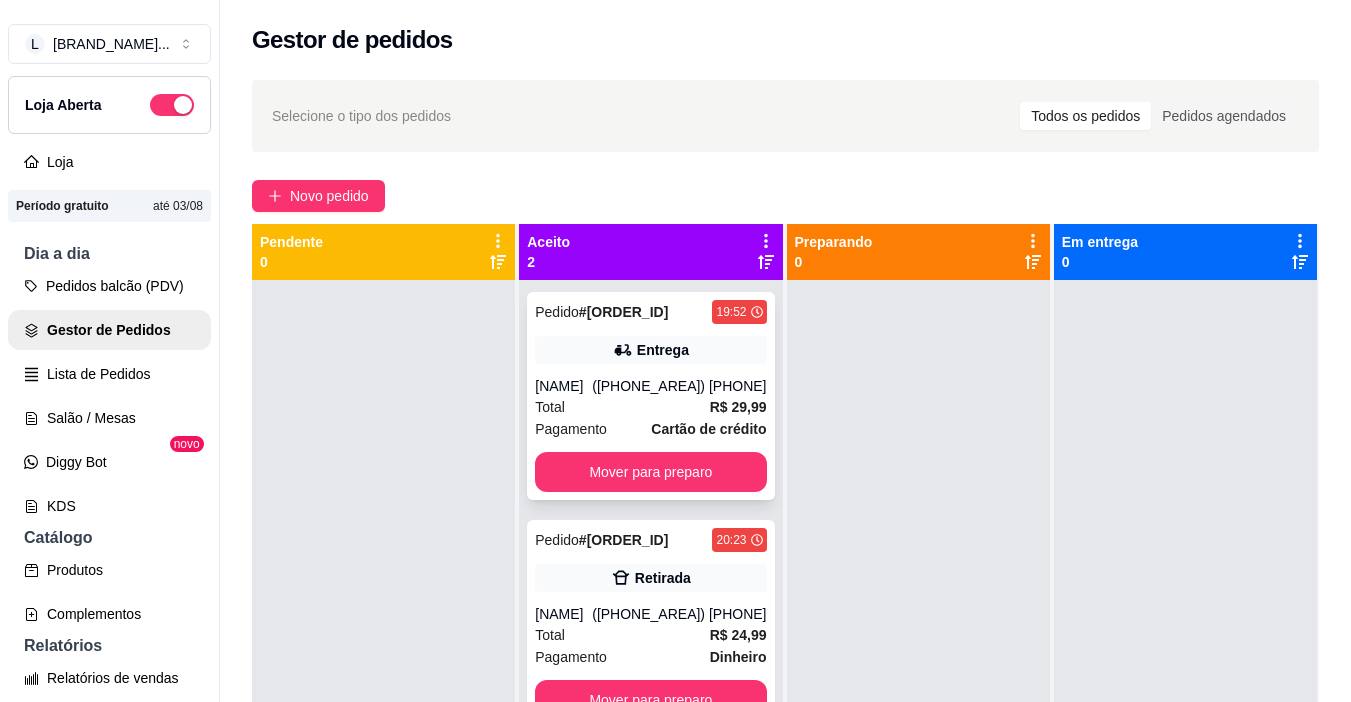 click on "Total R$ 29,99" at bounding box center (650, 407) 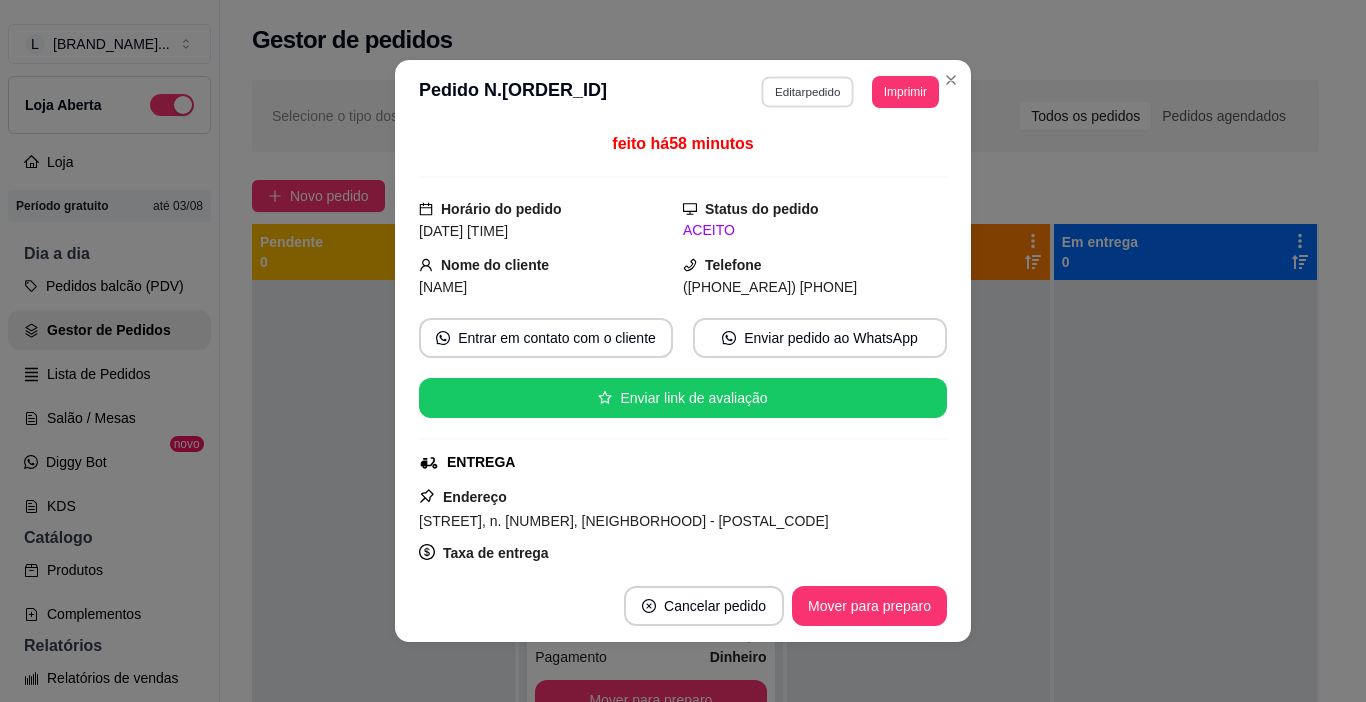 click on "Editar  pedido" at bounding box center [808, 91] 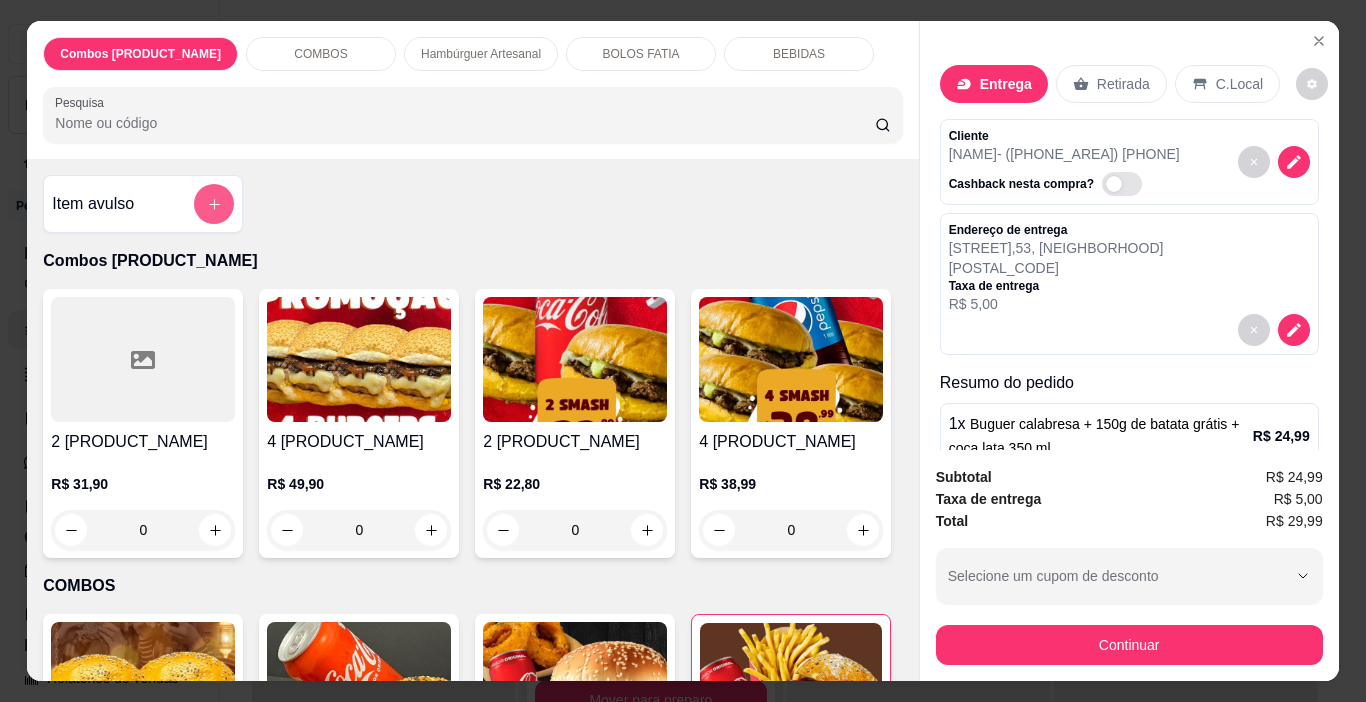 click at bounding box center (214, 204) 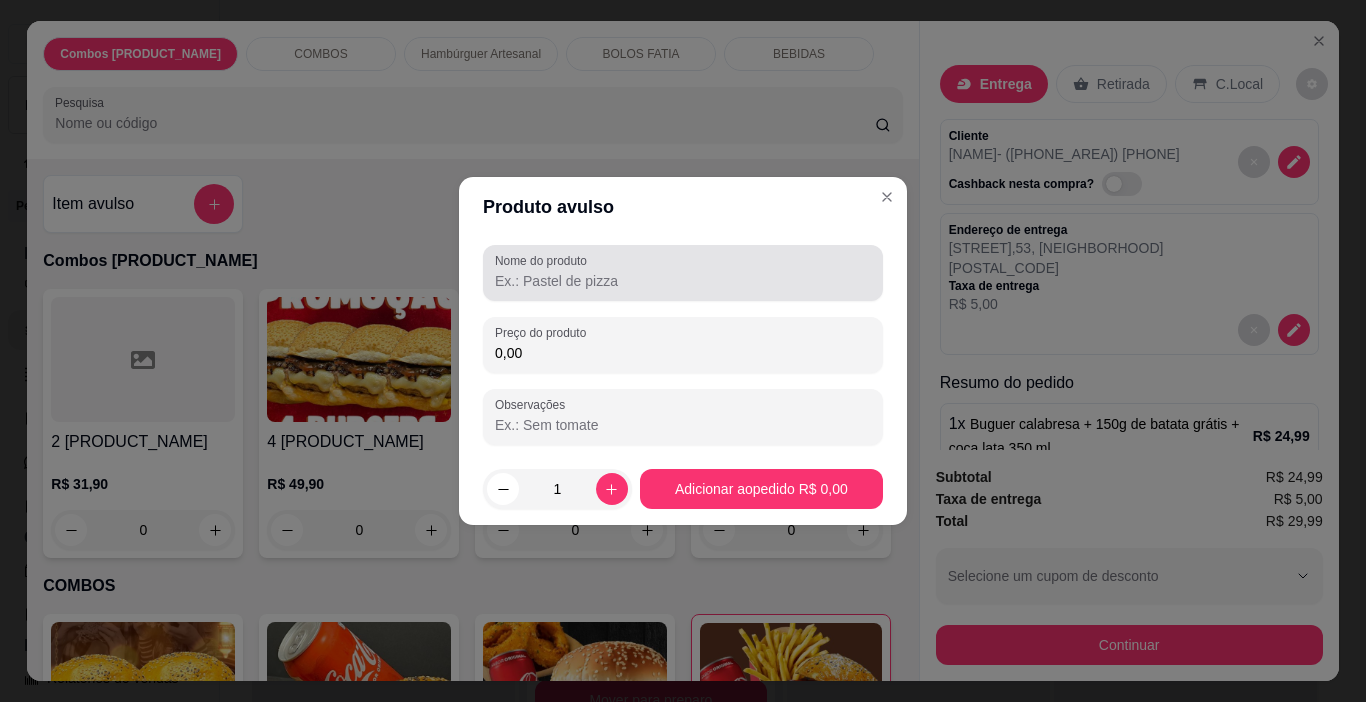 click on "Nome do produto" at bounding box center [683, 281] 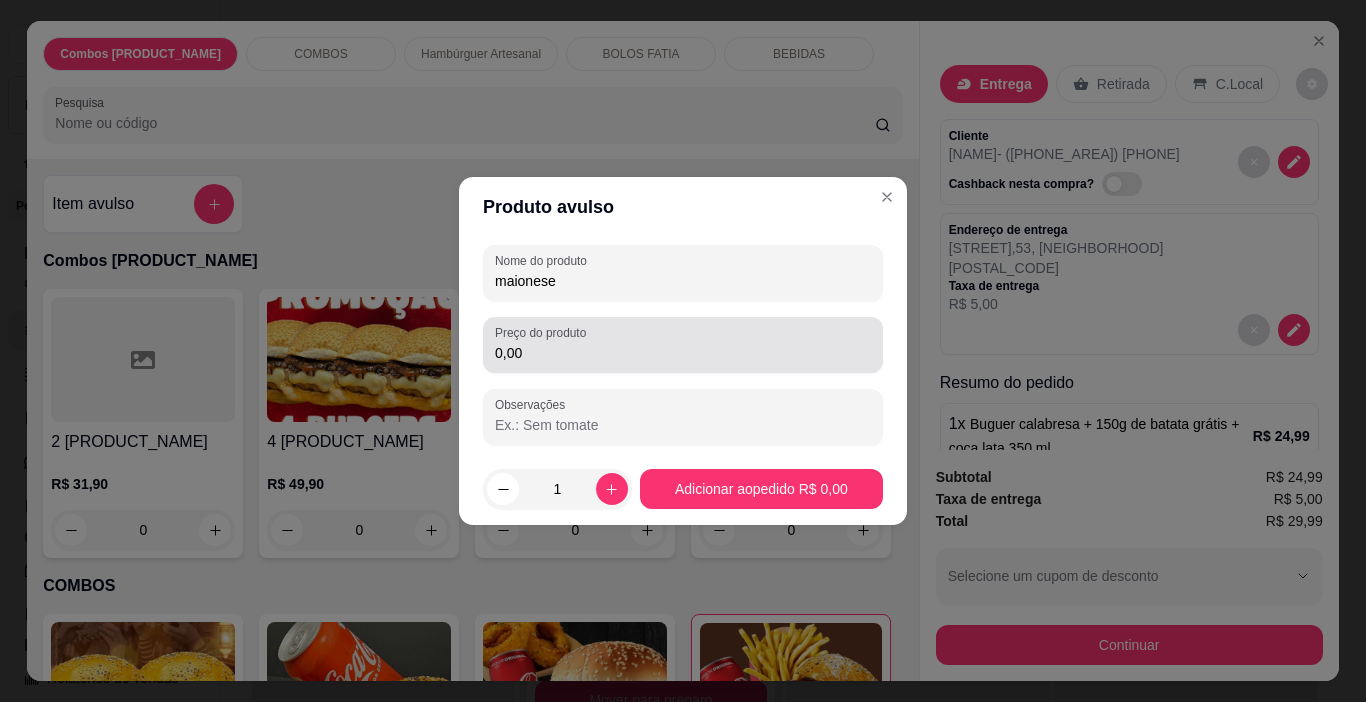 type on "maionese" 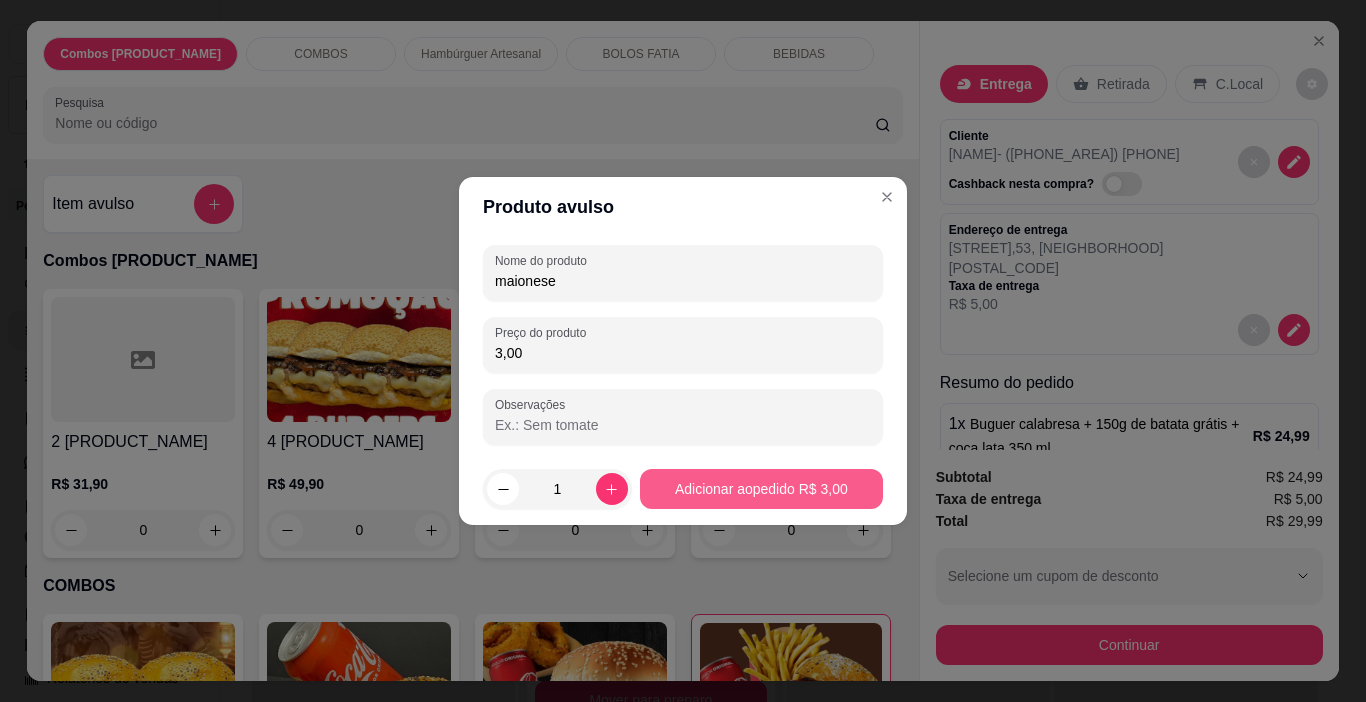 type on "3,00" 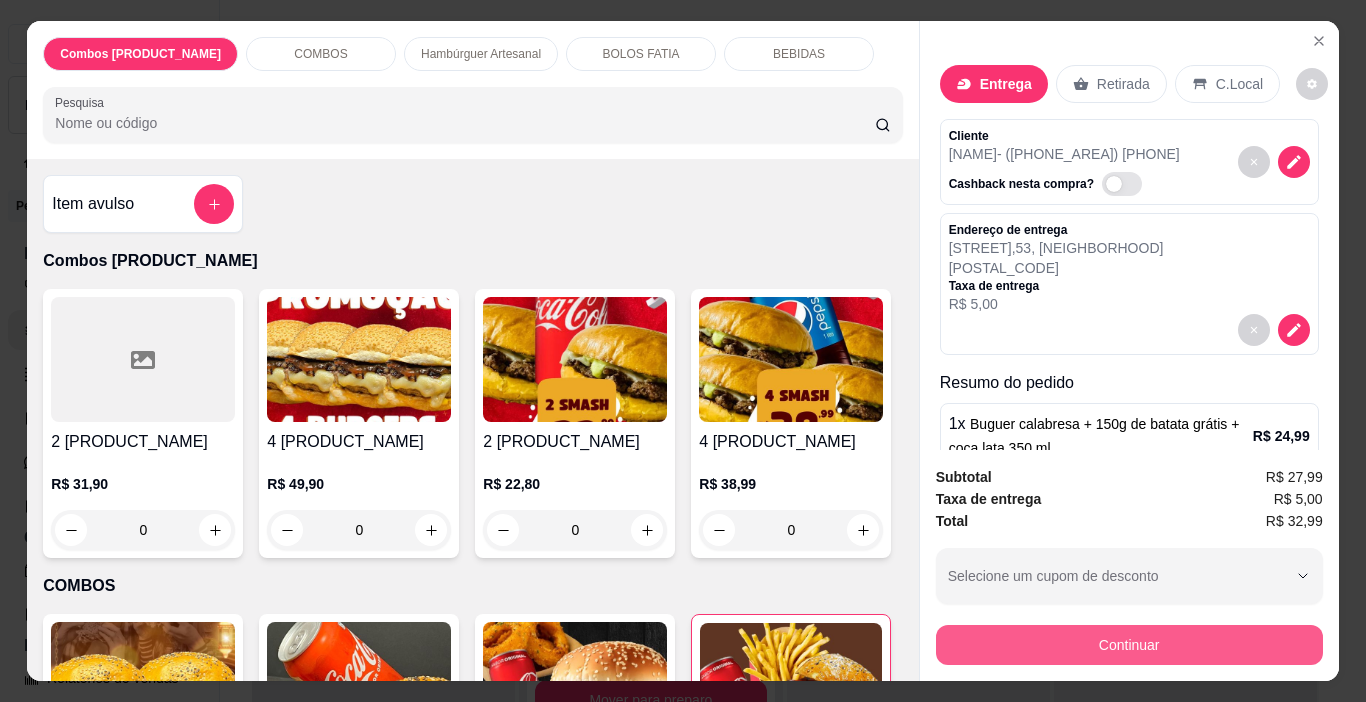 click on "Continuar" at bounding box center (1129, 645) 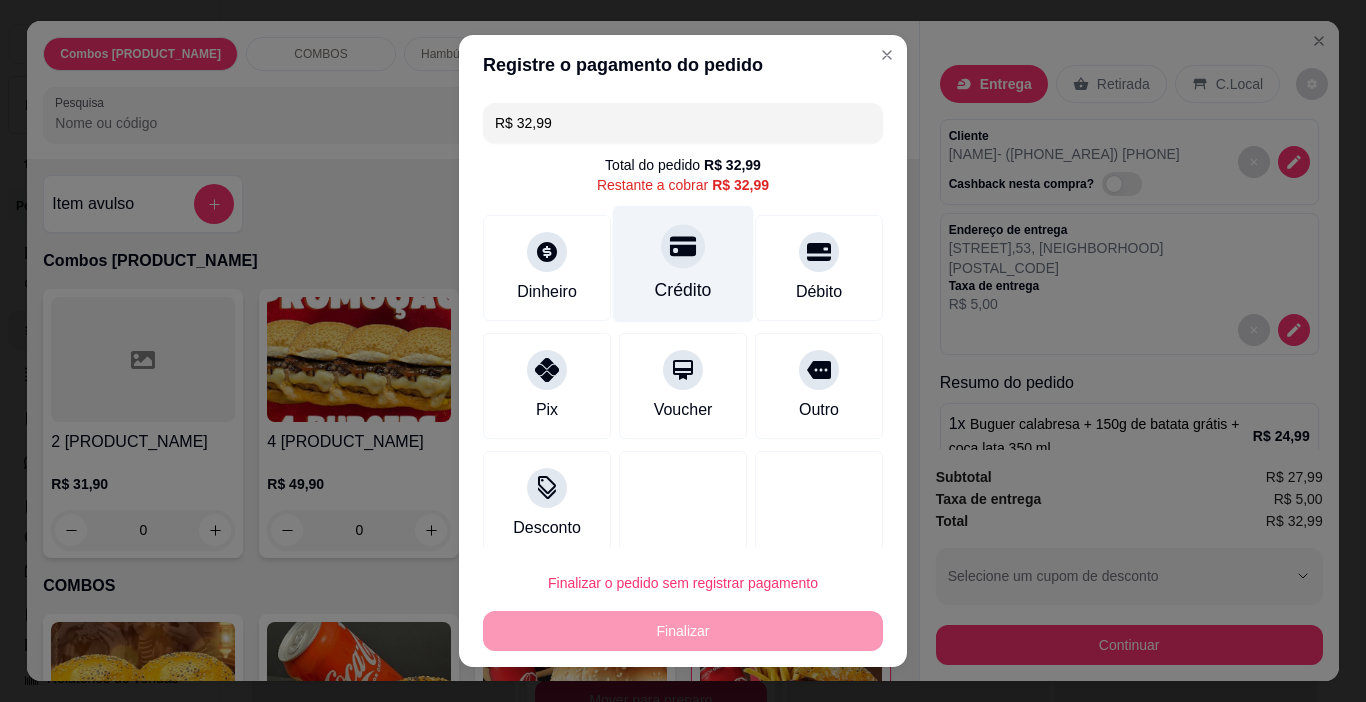 click on "Crédito" at bounding box center [683, 264] 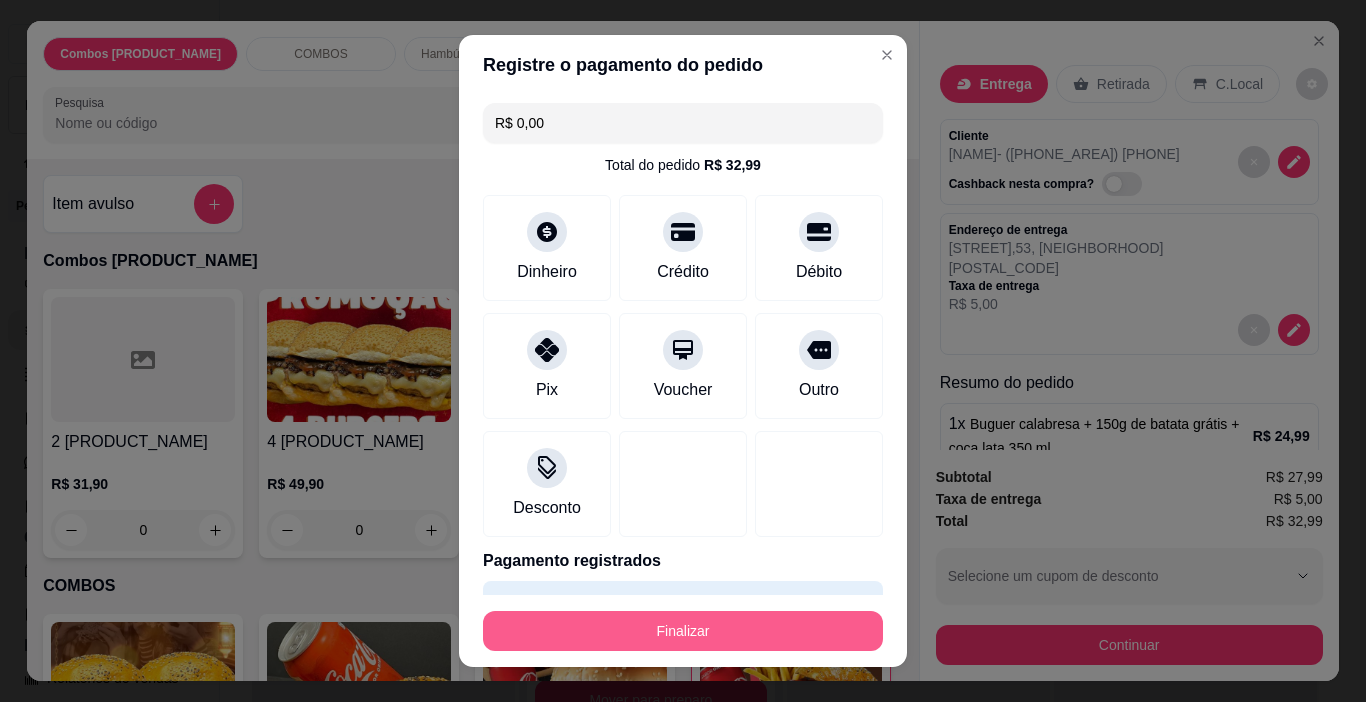 click on "Finalizar" at bounding box center [683, 631] 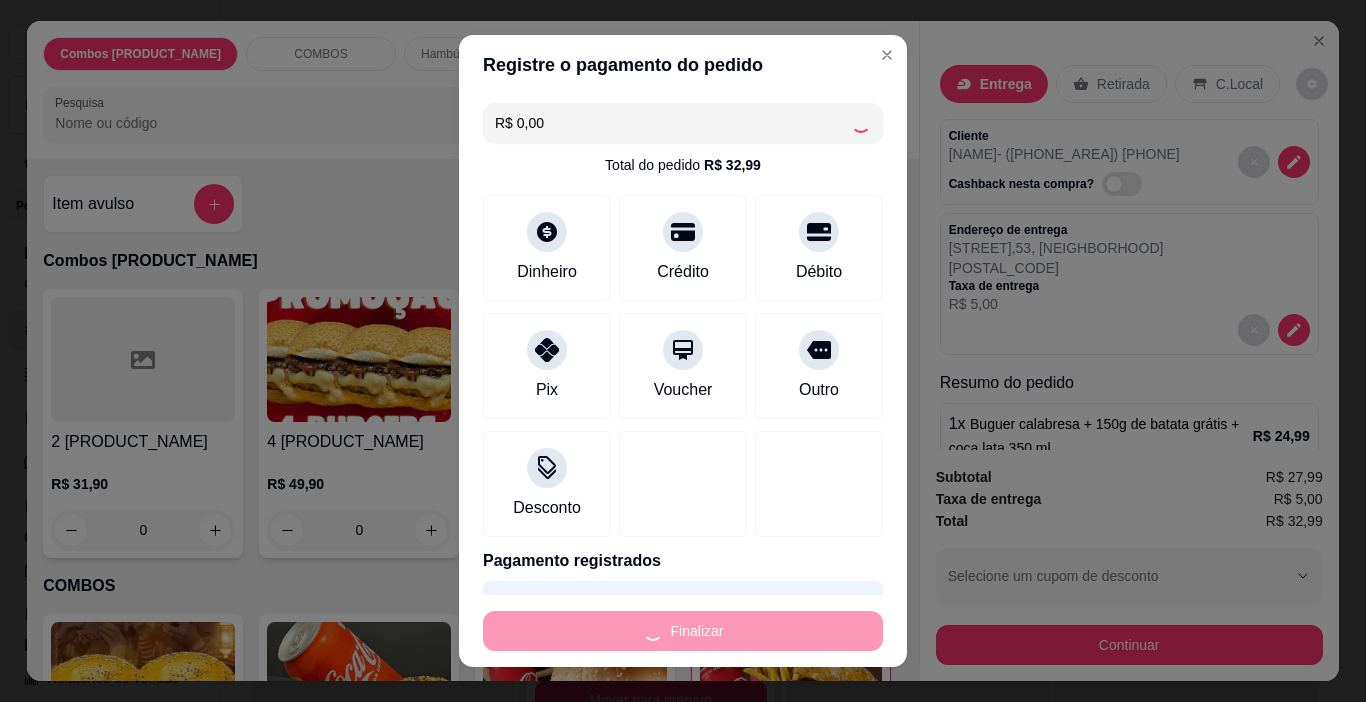 type on "0" 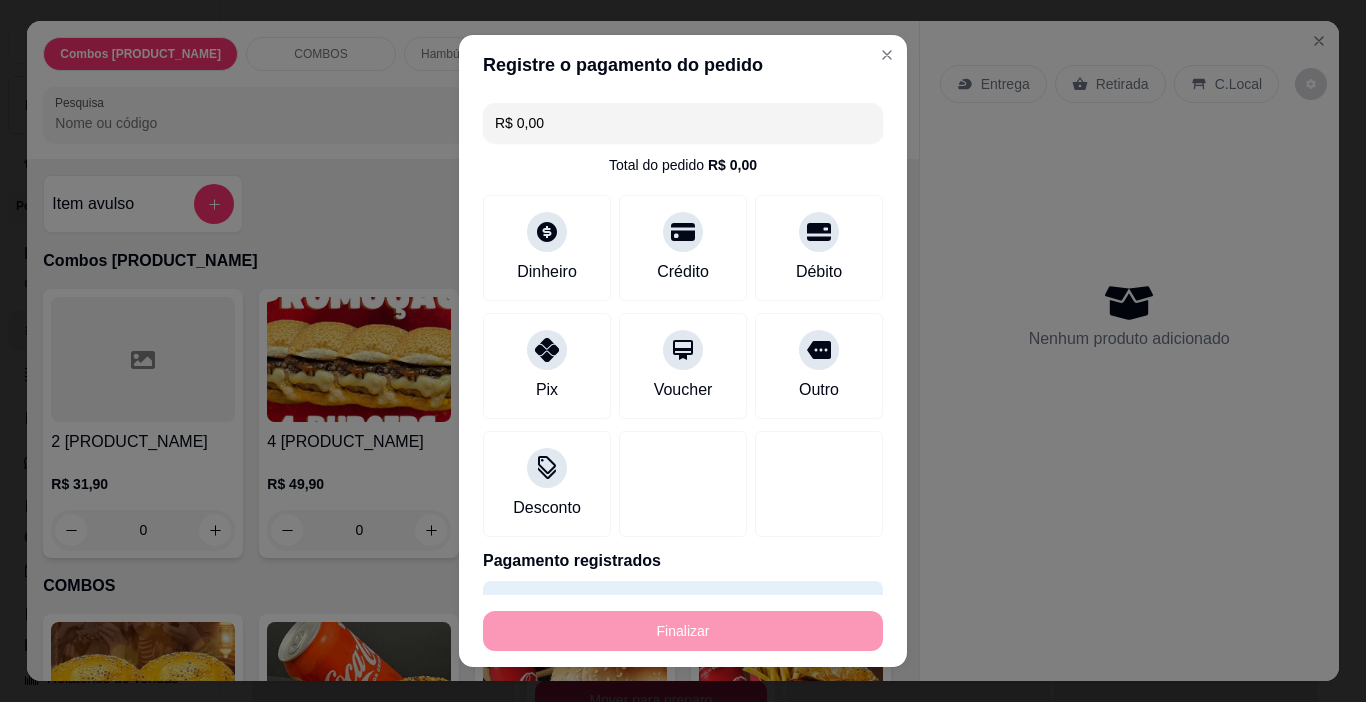 type on "-R$ 32,99" 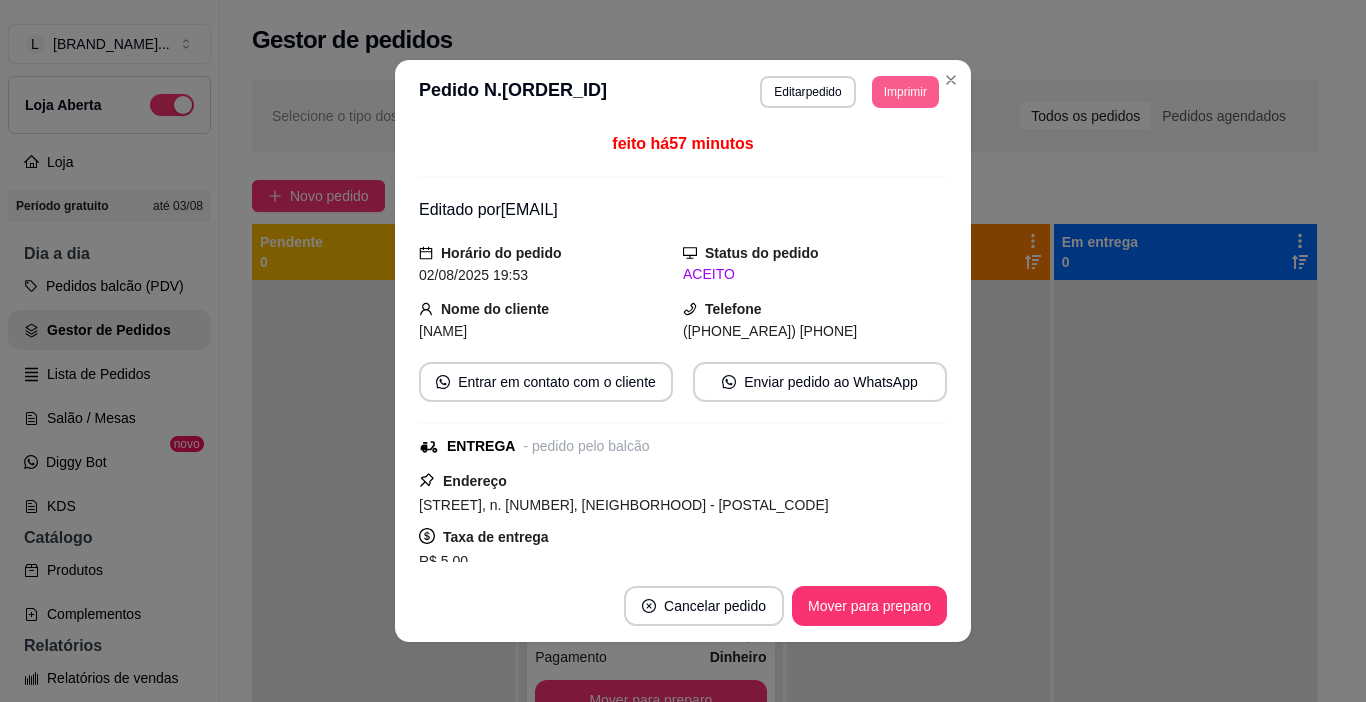 click on "Imprimir" at bounding box center (905, 92) 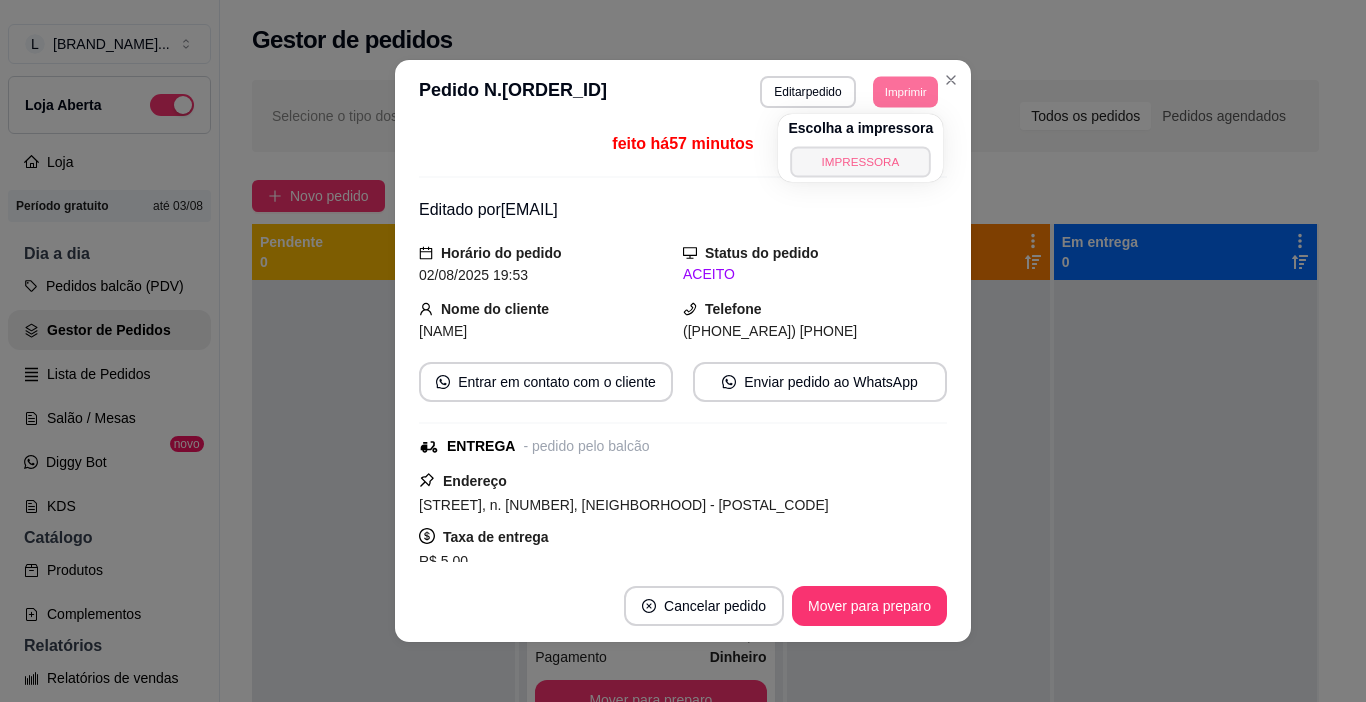 click on "IMPRESSORA" at bounding box center [861, 161] 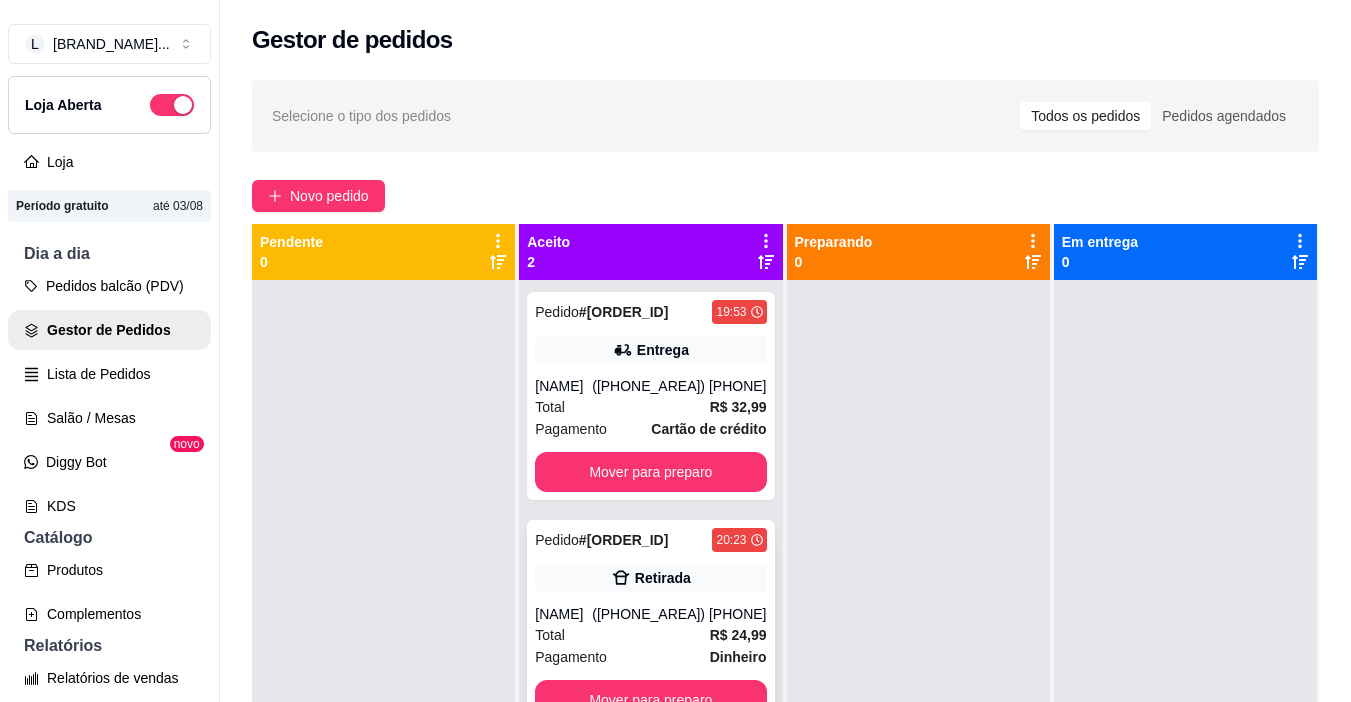 click on "Retirada" at bounding box center (650, 578) 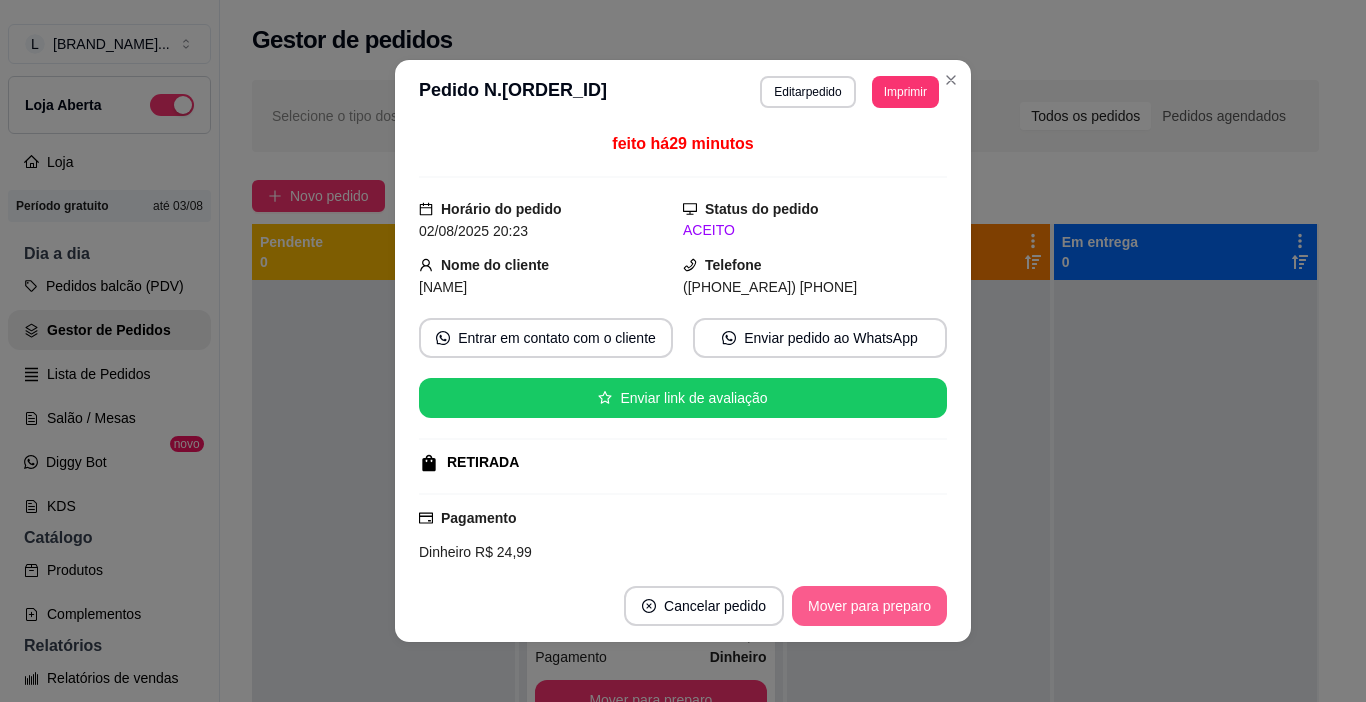click on "Mover para preparo" at bounding box center [869, 606] 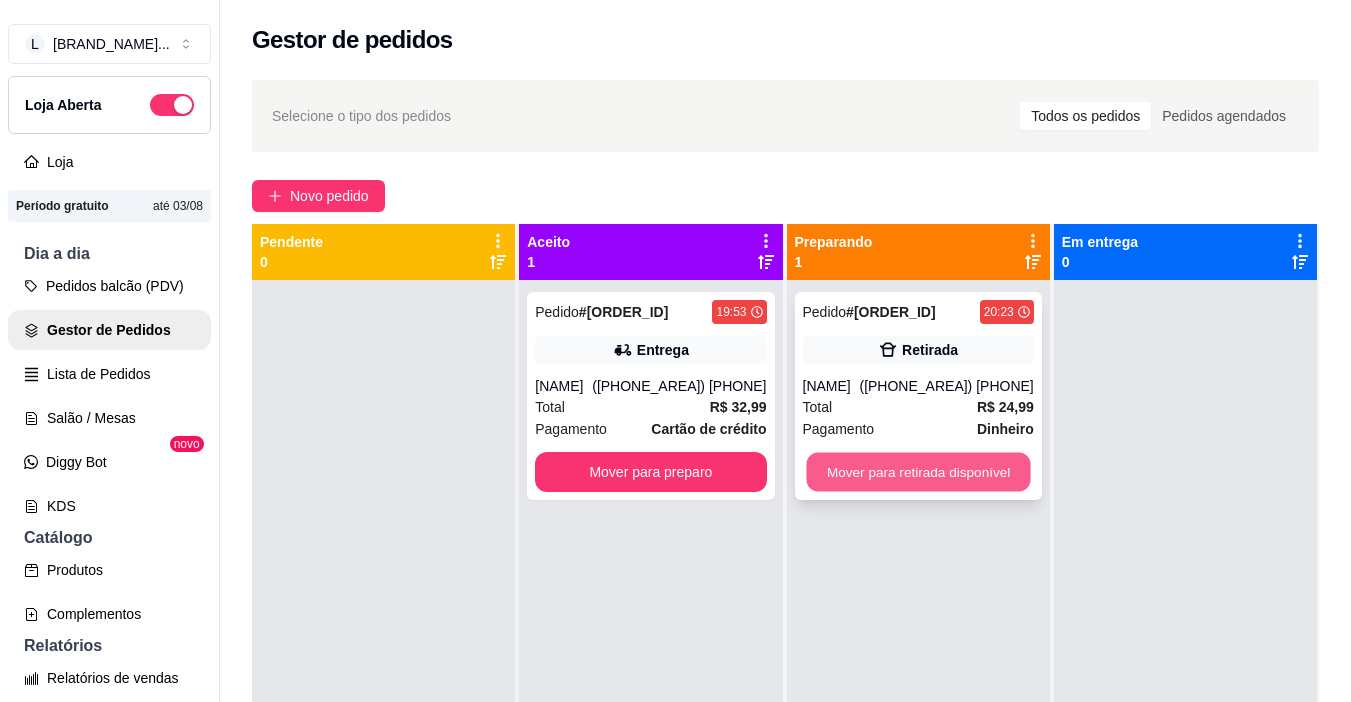 click on "Mover para retirada disponível" at bounding box center (918, 472) 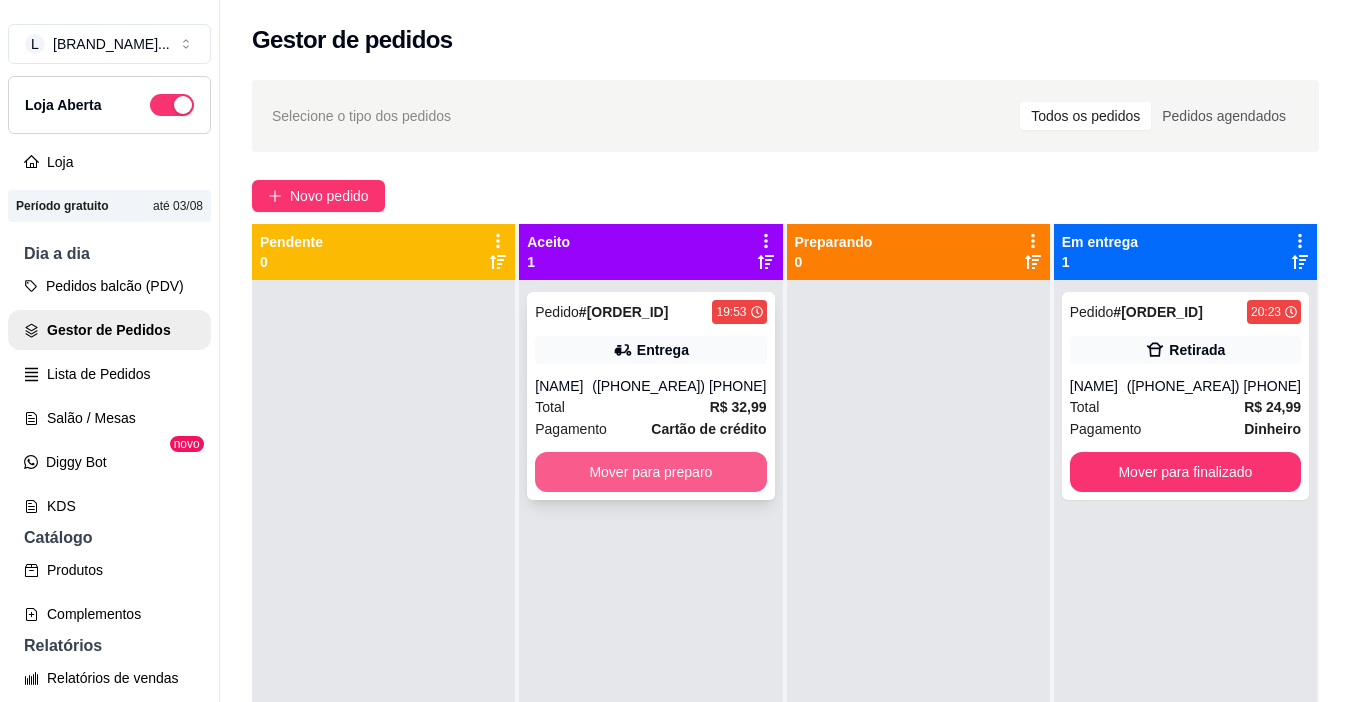 click on "Mover para preparo" at bounding box center [650, 472] 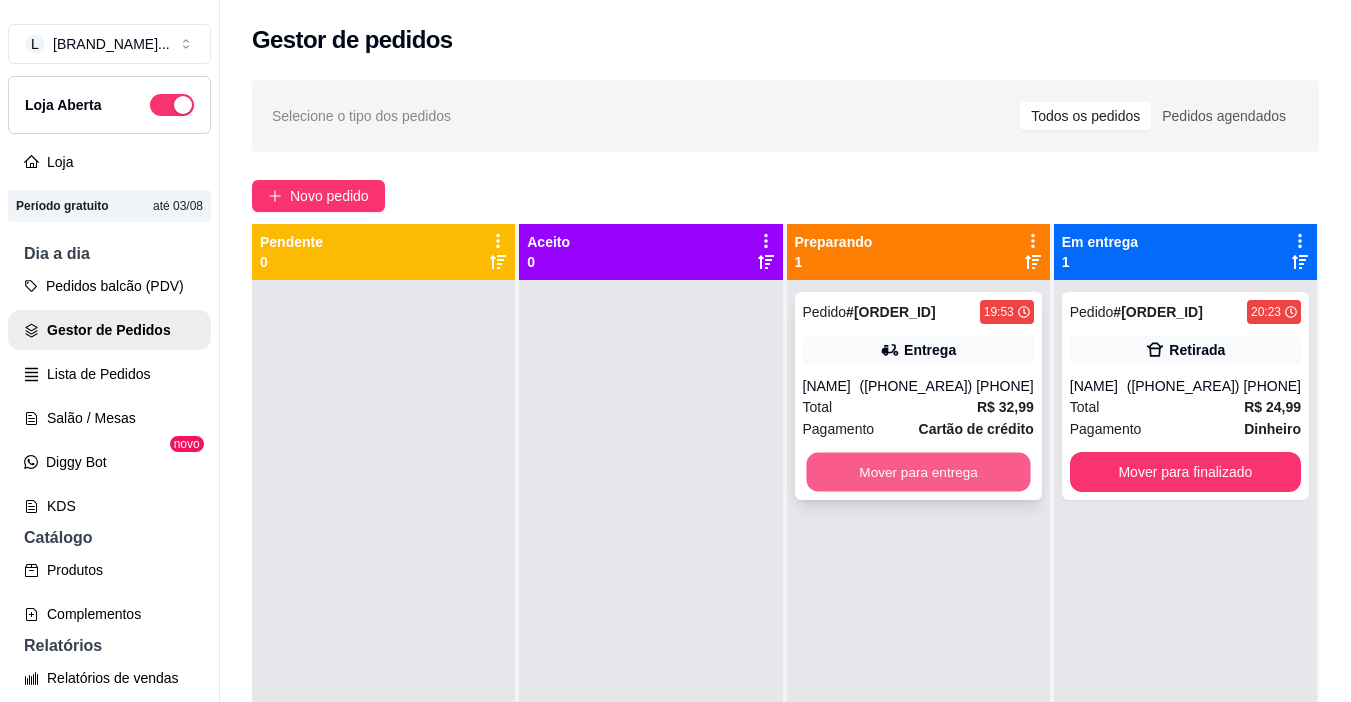 click on "Mover para entrega" at bounding box center (918, 472) 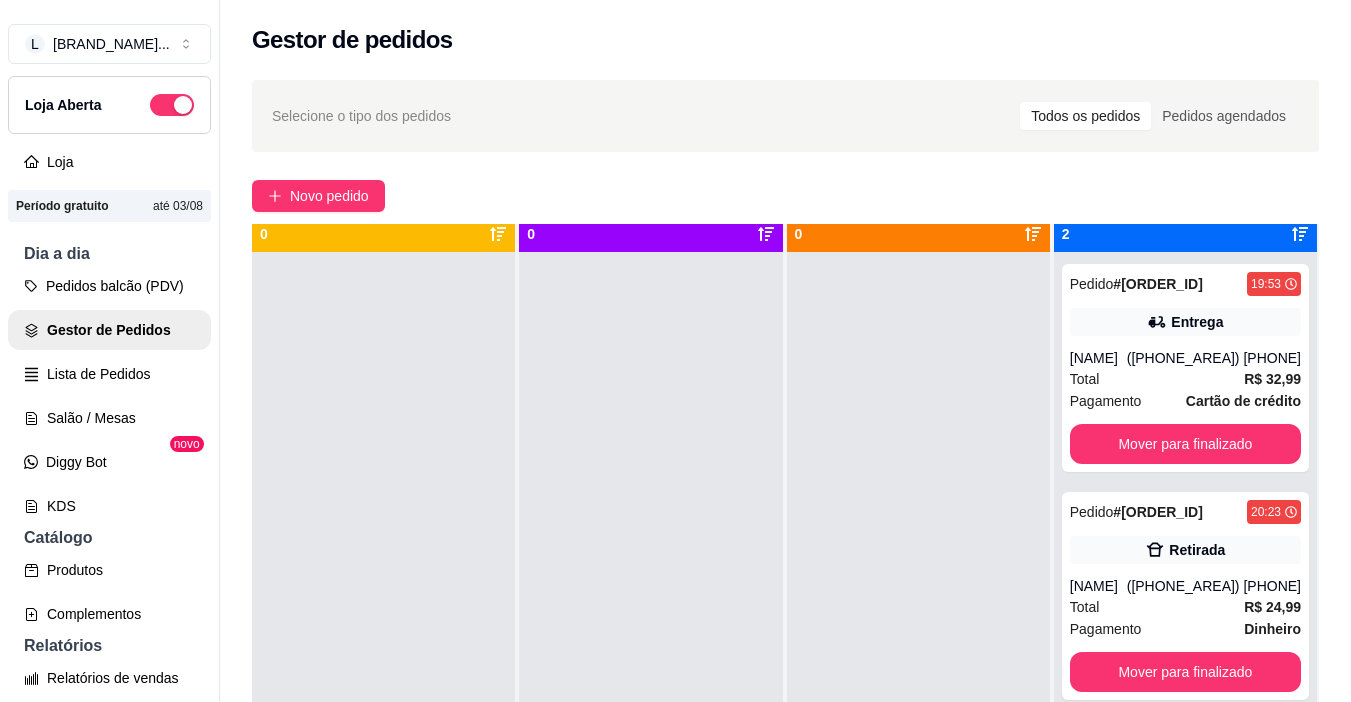 scroll, scrollTop: 56, scrollLeft: 0, axis: vertical 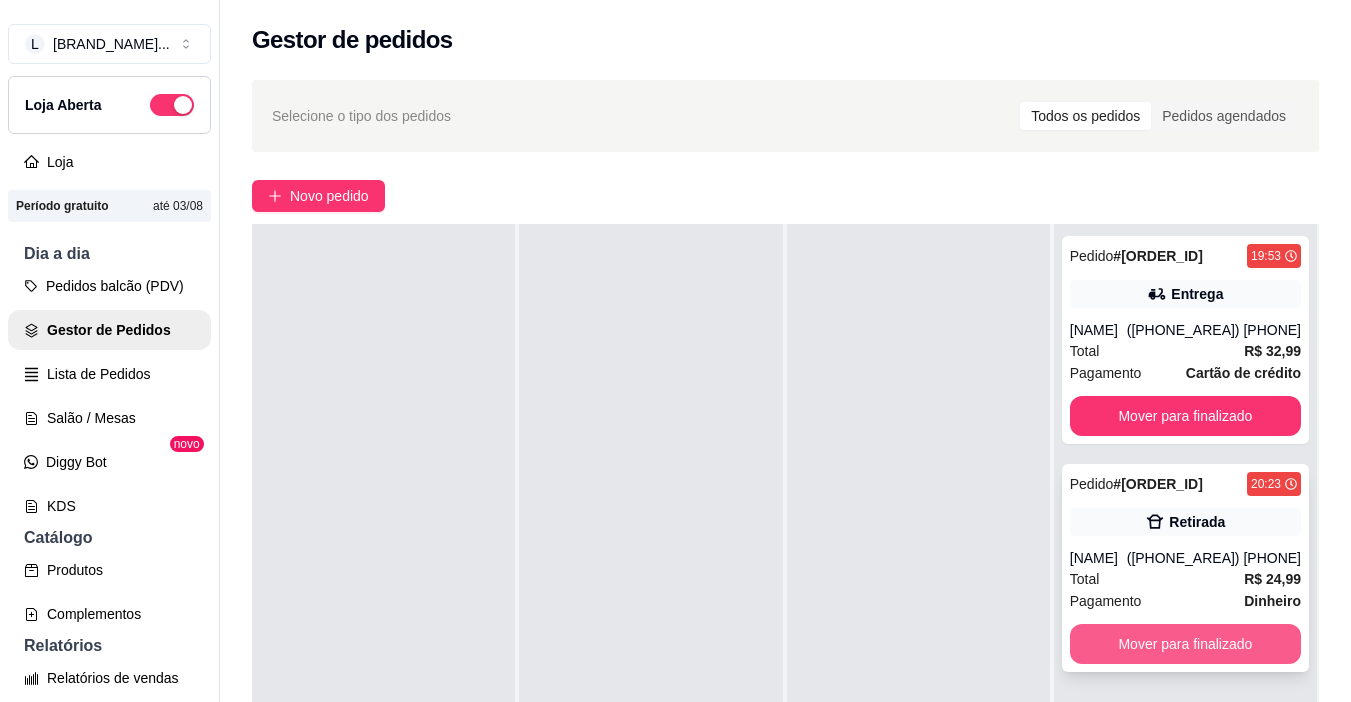click on "Mover para finalizado" at bounding box center [1185, 644] 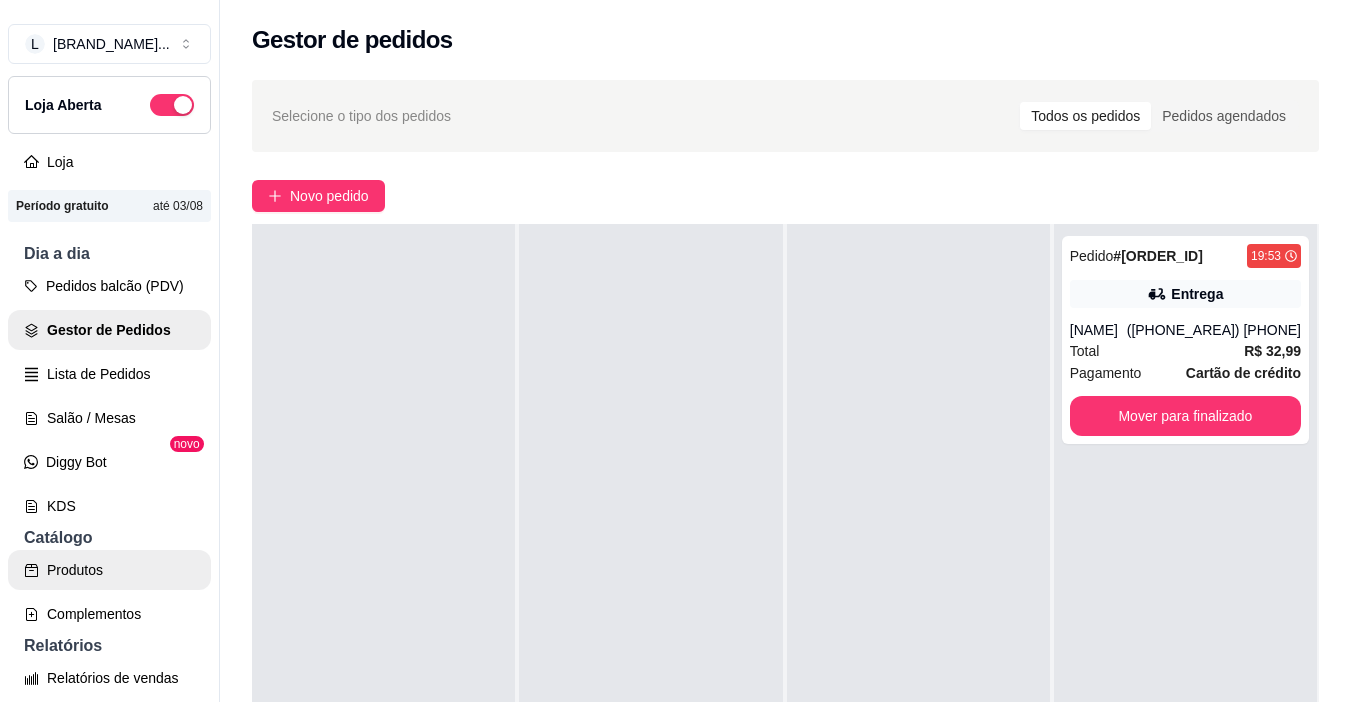 click on "Produtos" at bounding box center (109, 570) 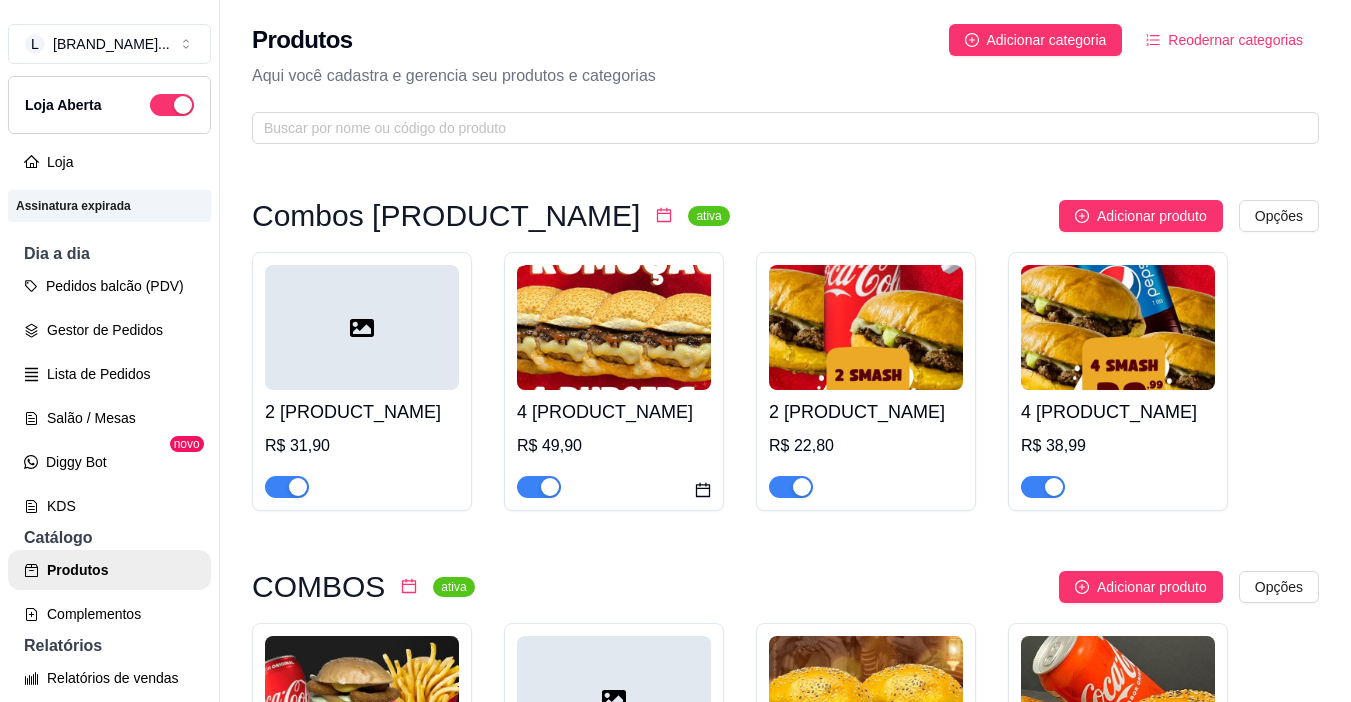 click at bounding box center (539, 487) 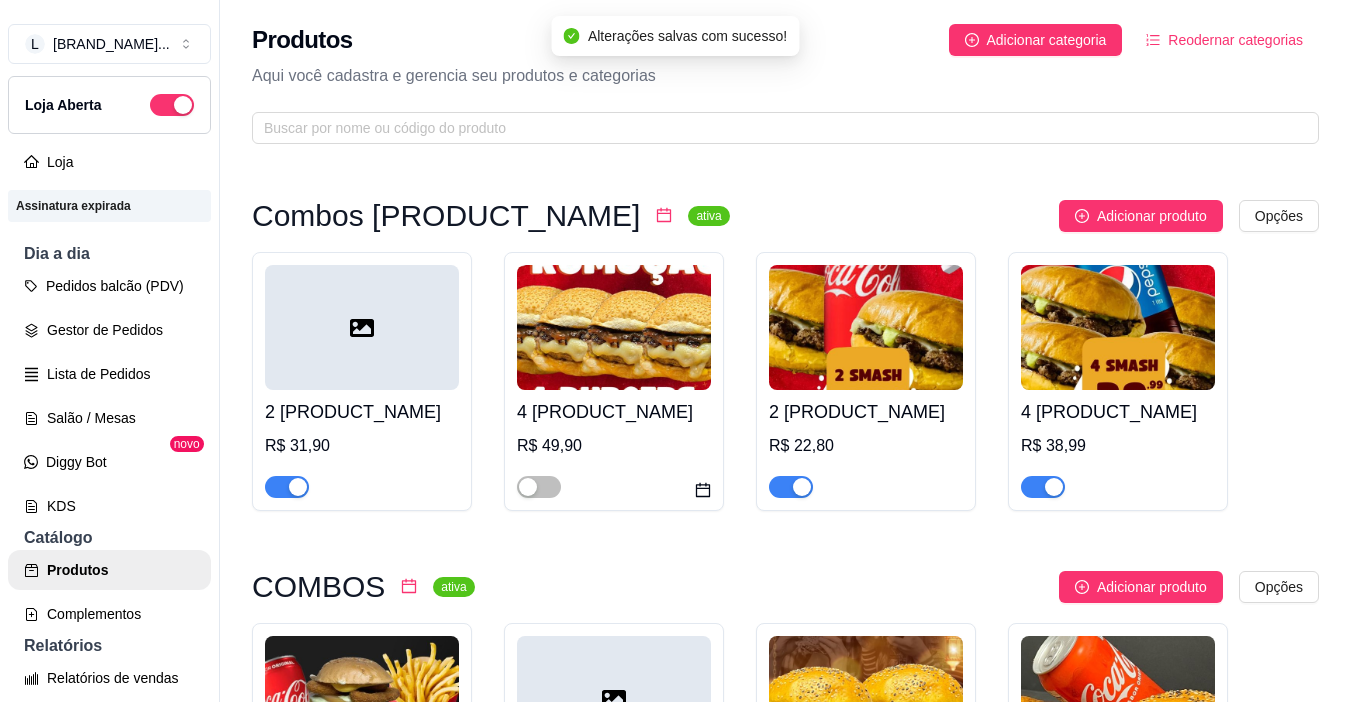 click at bounding box center [1043, 487] 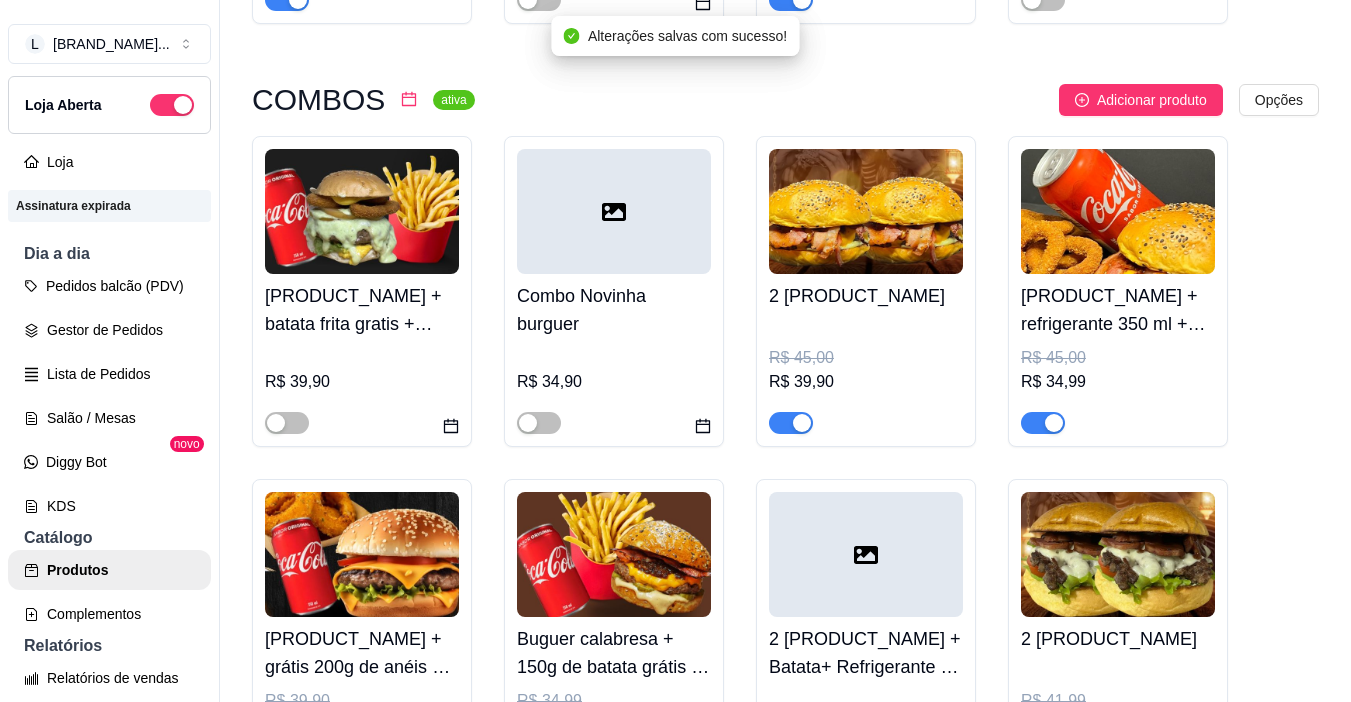 scroll, scrollTop: 500, scrollLeft: 0, axis: vertical 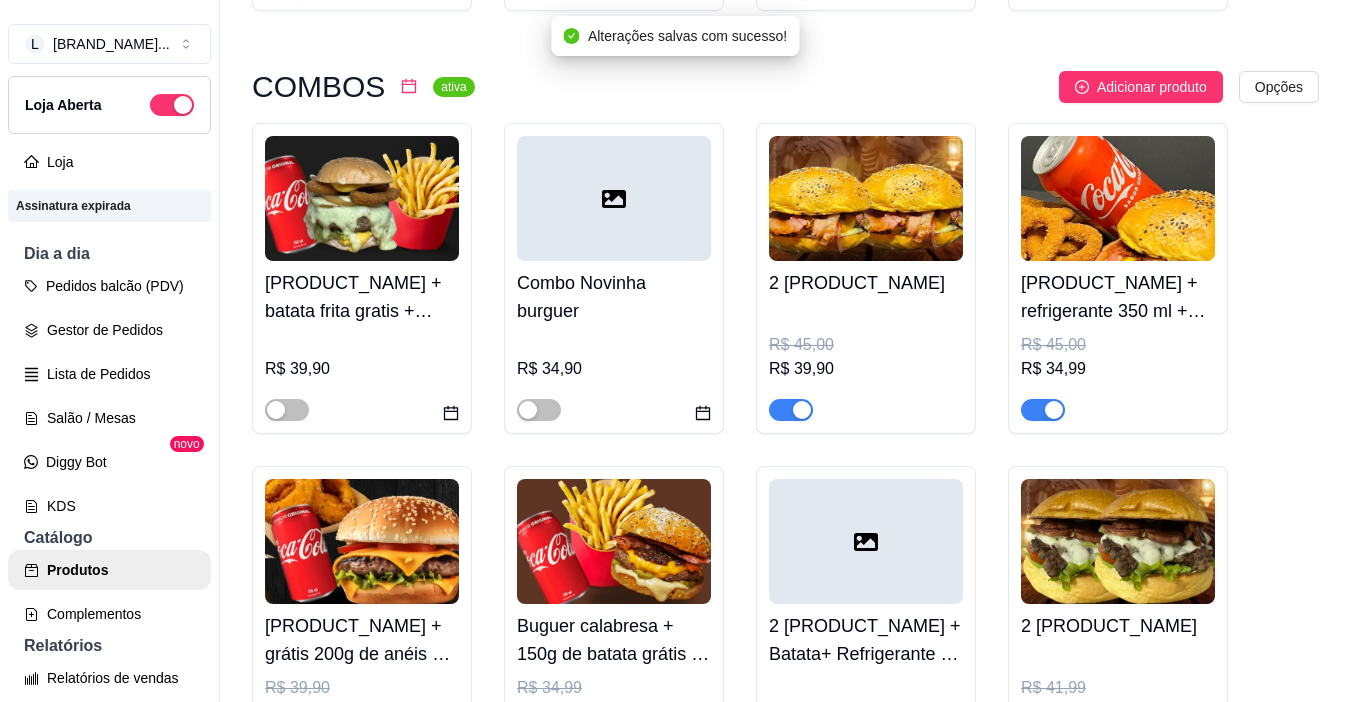 click at bounding box center (791, 410) 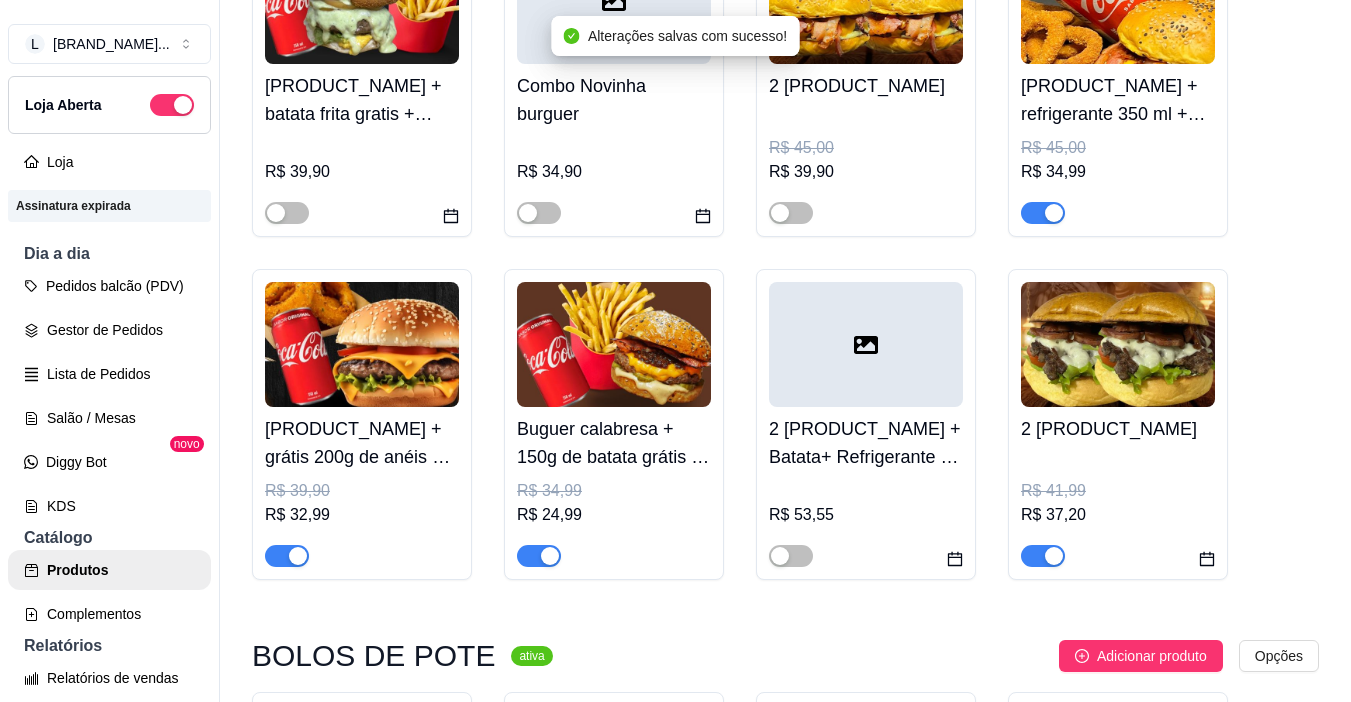 scroll, scrollTop: 700, scrollLeft: 0, axis: vertical 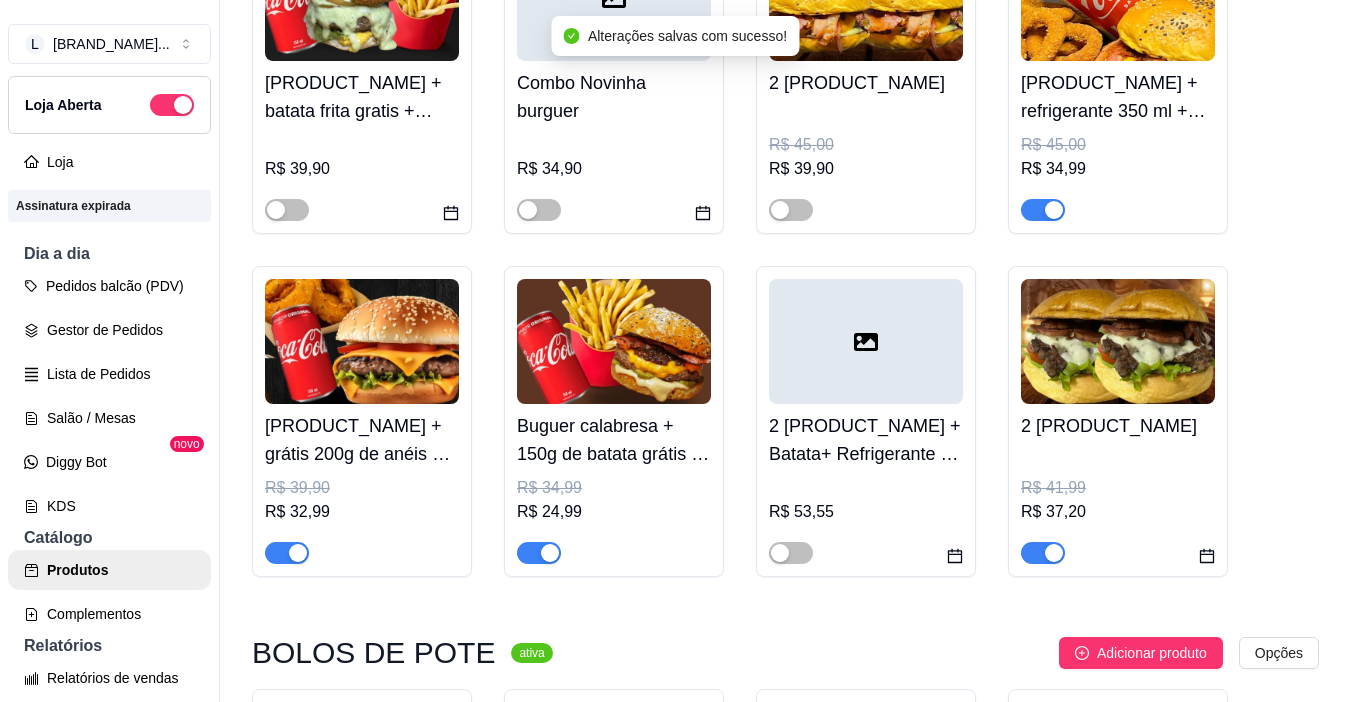 click at bounding box center (1043, 553) 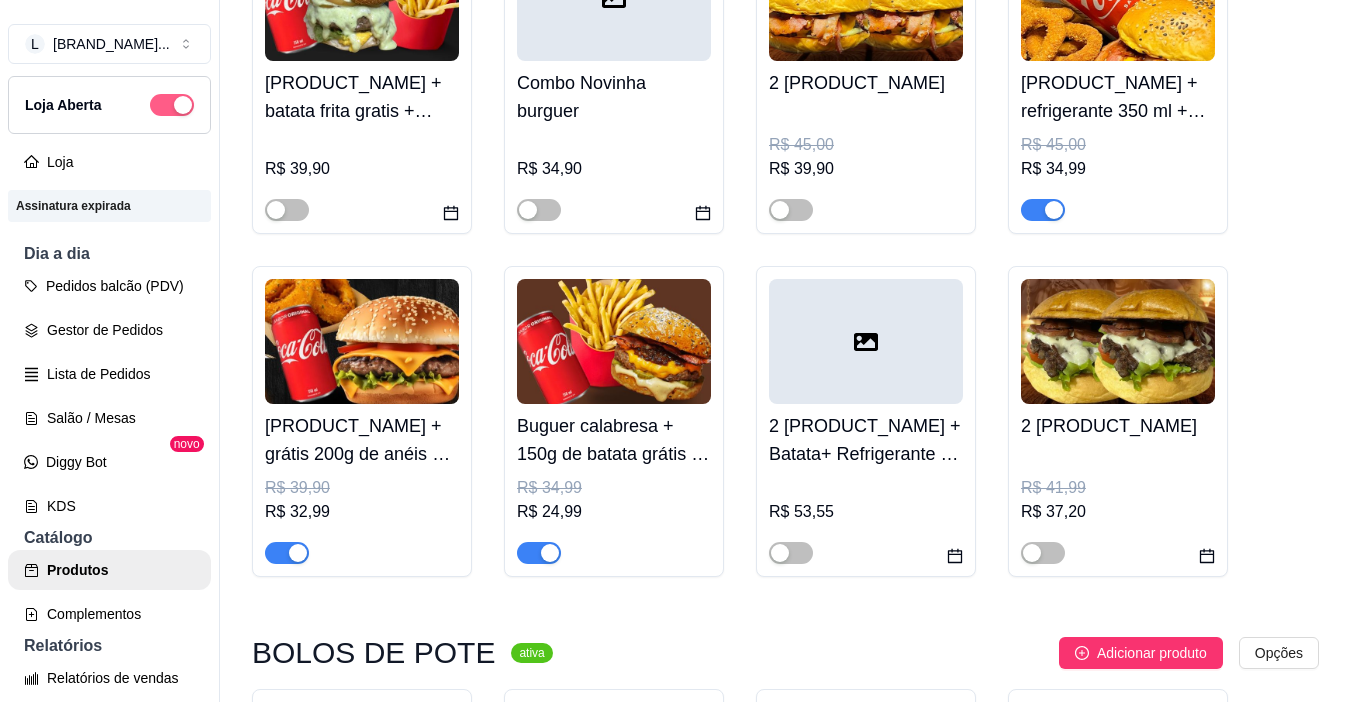 click at bounding box center [172, 105] 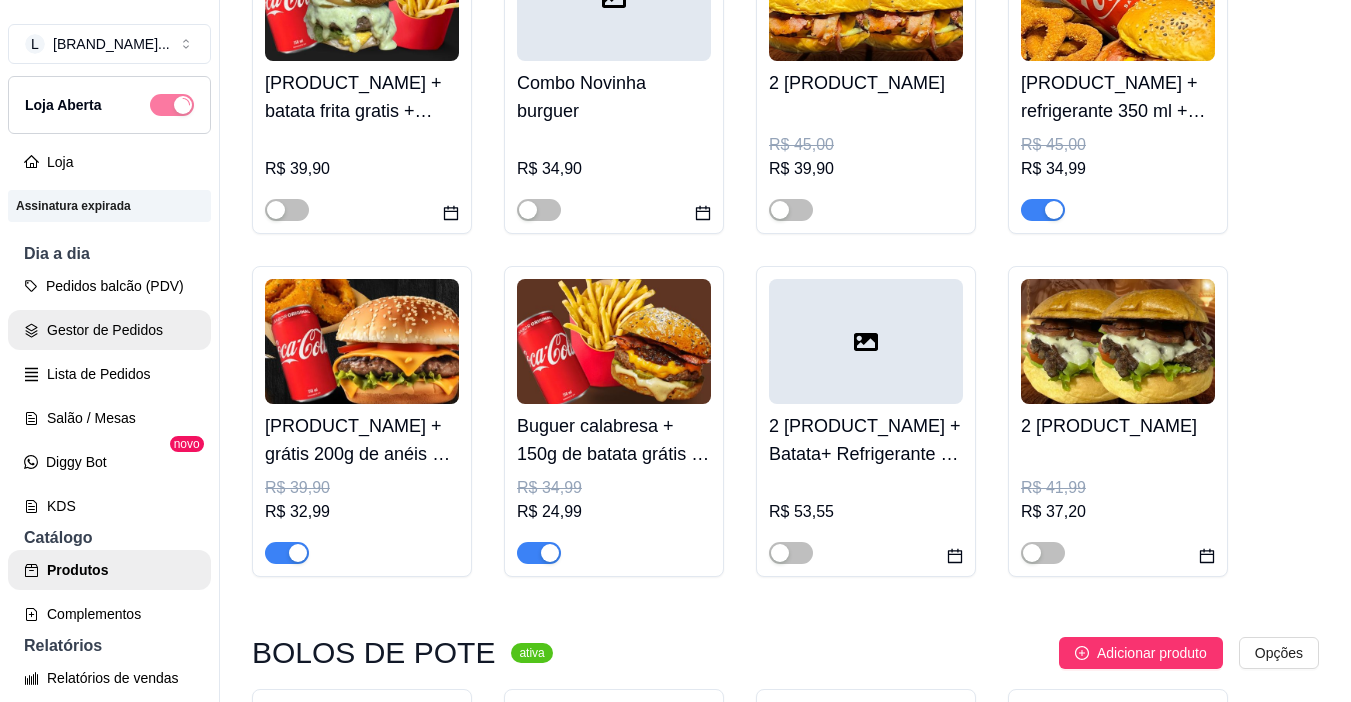 click on "Gestor de Pedidos" at bounding box center (109, 330) 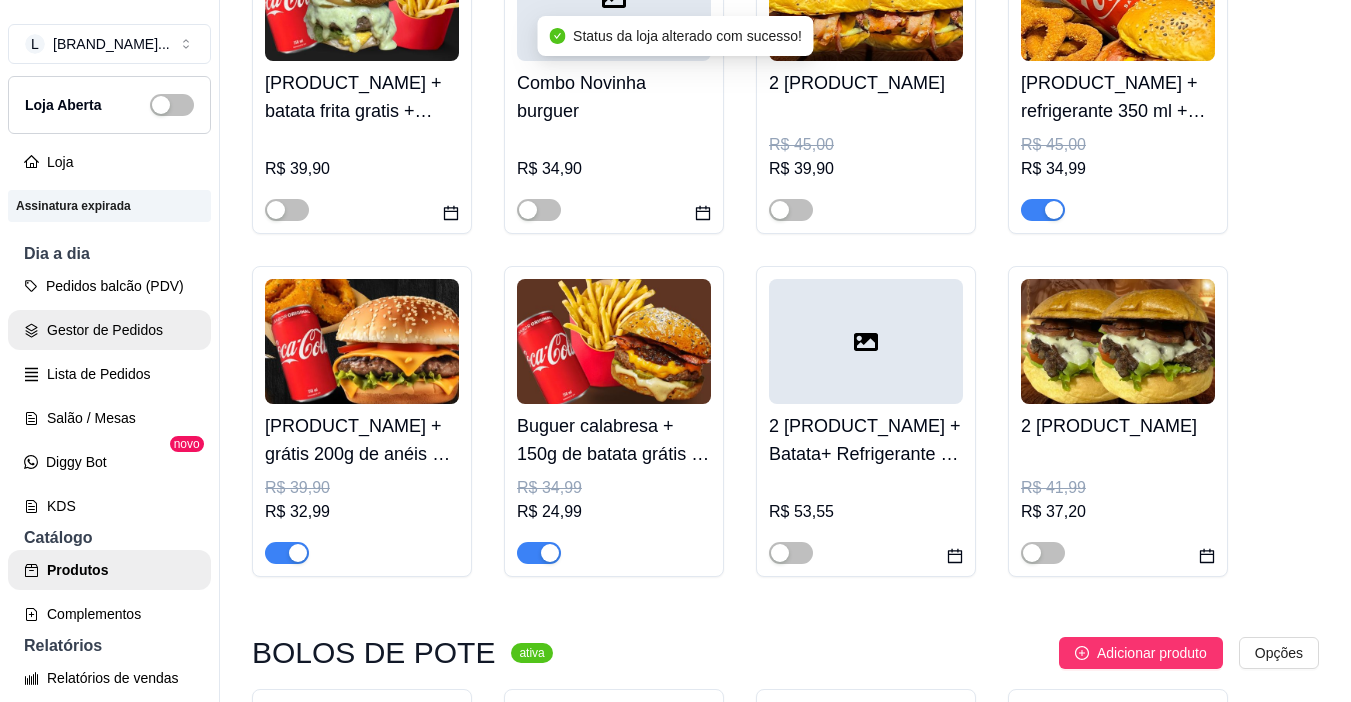 scroll, scrollTop: 0, scrollLeft: 0, axis: both 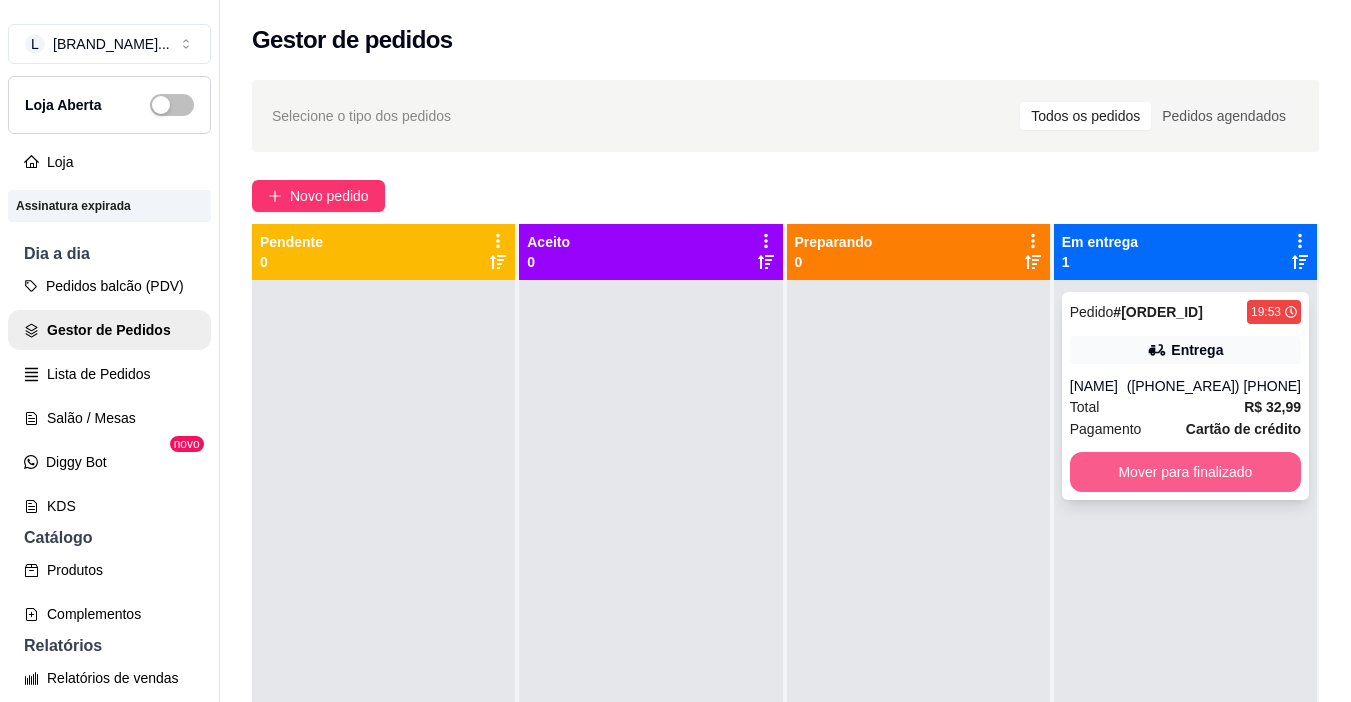 click on "Mover para finalizado" at bounding box center (1185, 472) 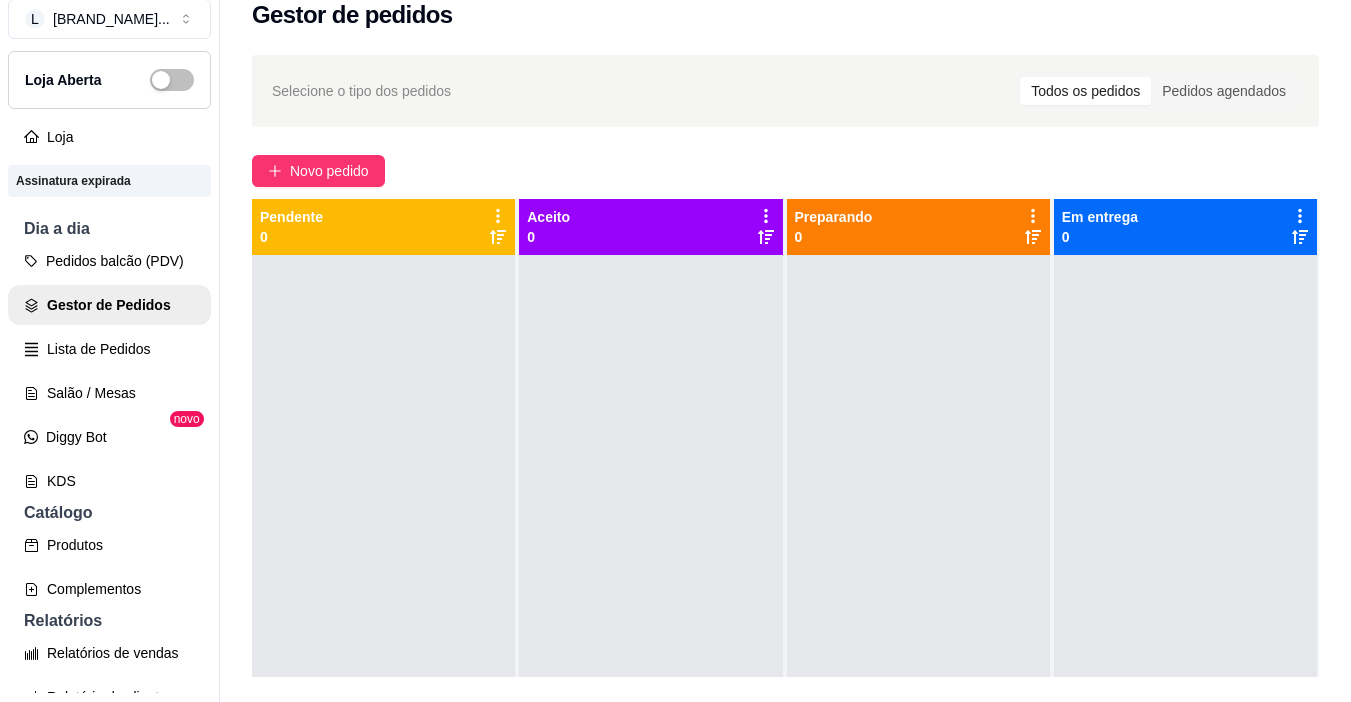 scroll, scrollTop: 32, scrollLeft: 0, axis: vertical 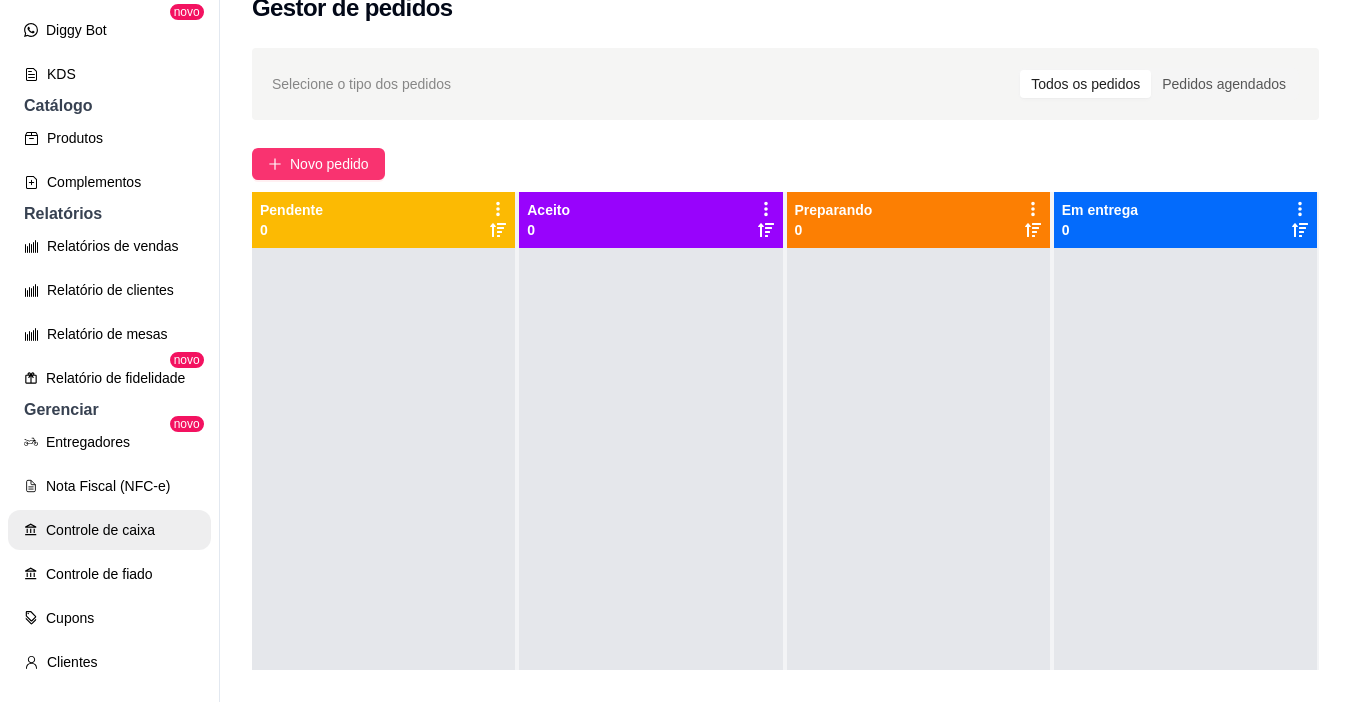 click on "Controle de caixa" at bounding box center [109, 530] 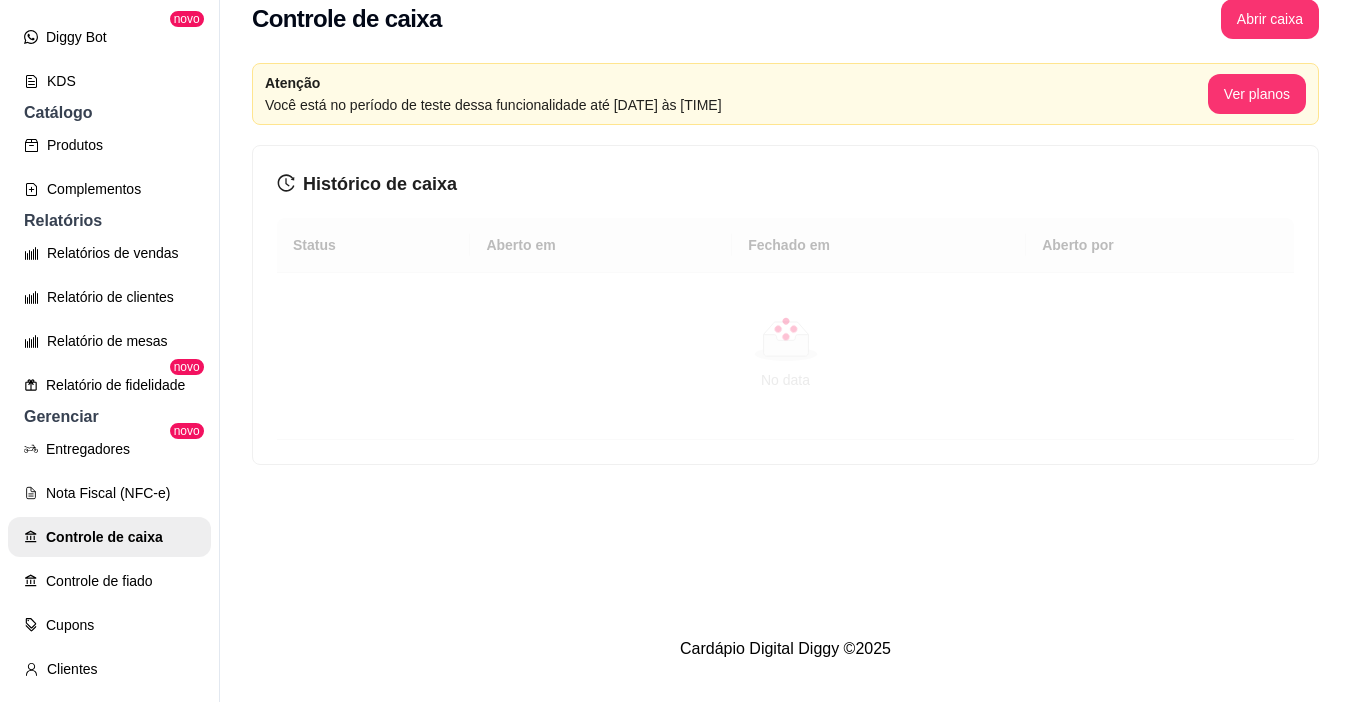 scroll, scrollTop: 32, scrollLeft: 0, axis: vertical 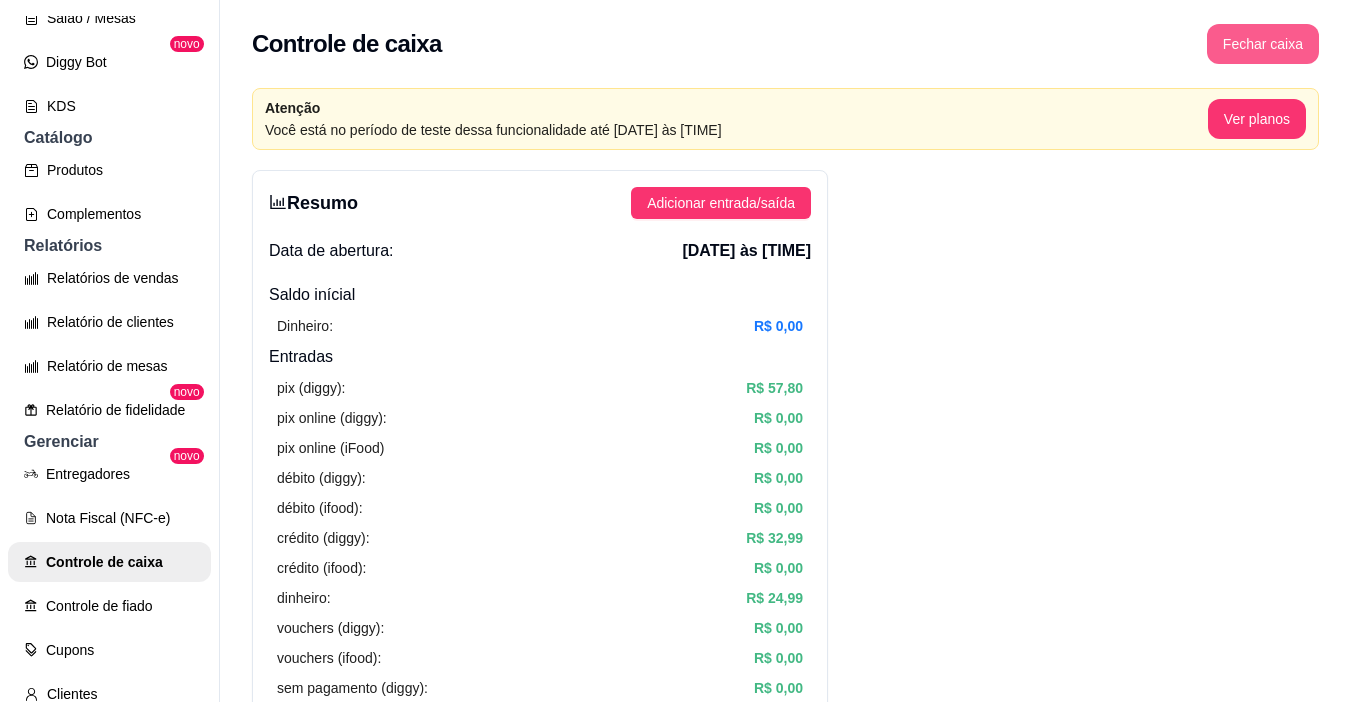 click on "Fechar caixa" at bounding box center [1263, 44] 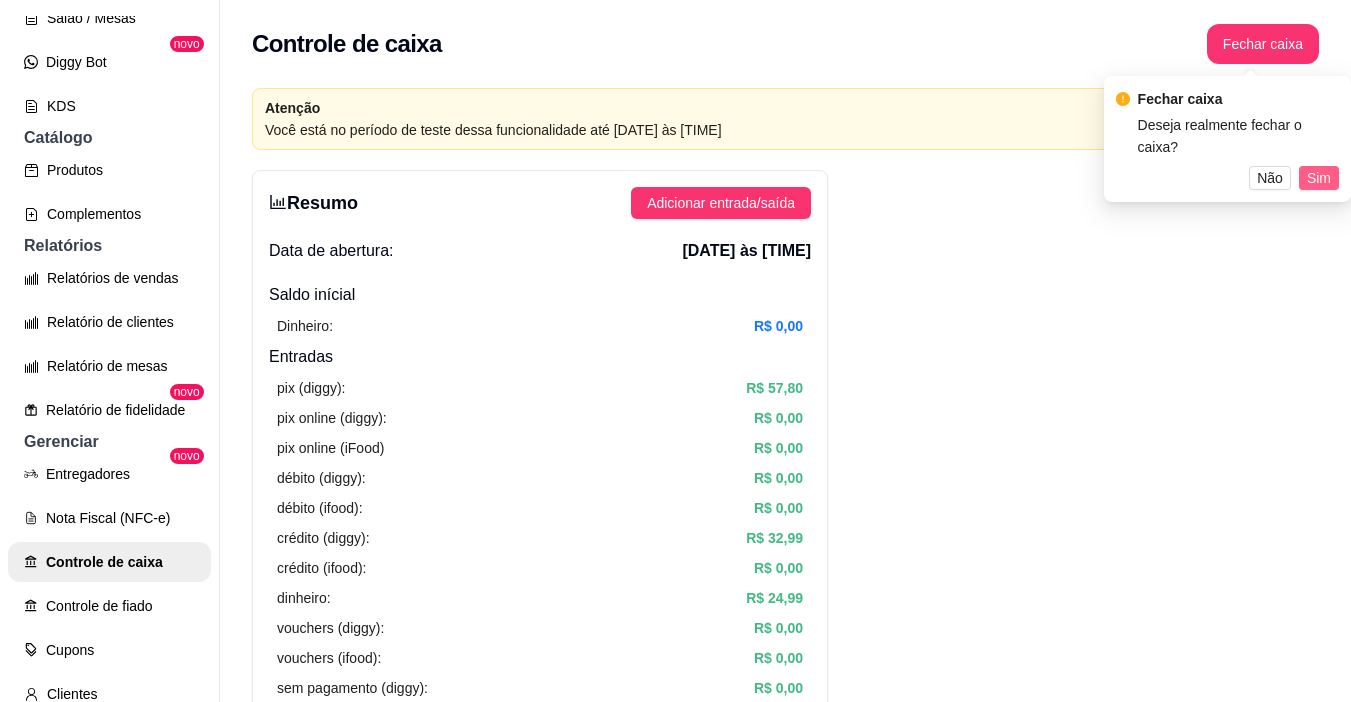 click on "Sim" at bounding box center [1319, 178] 